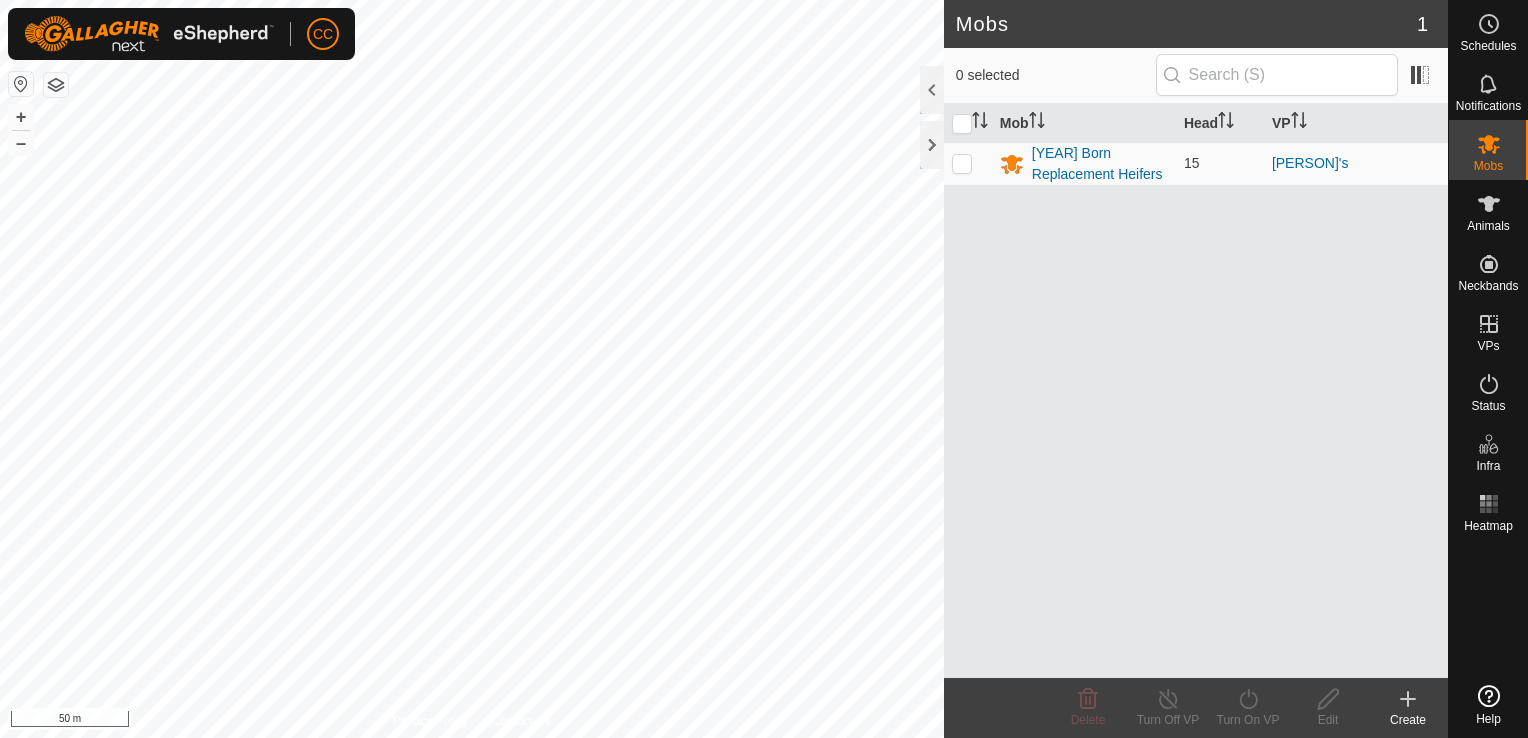 scroll, scrollTop: 0, scrollLeft: 0, axis: both 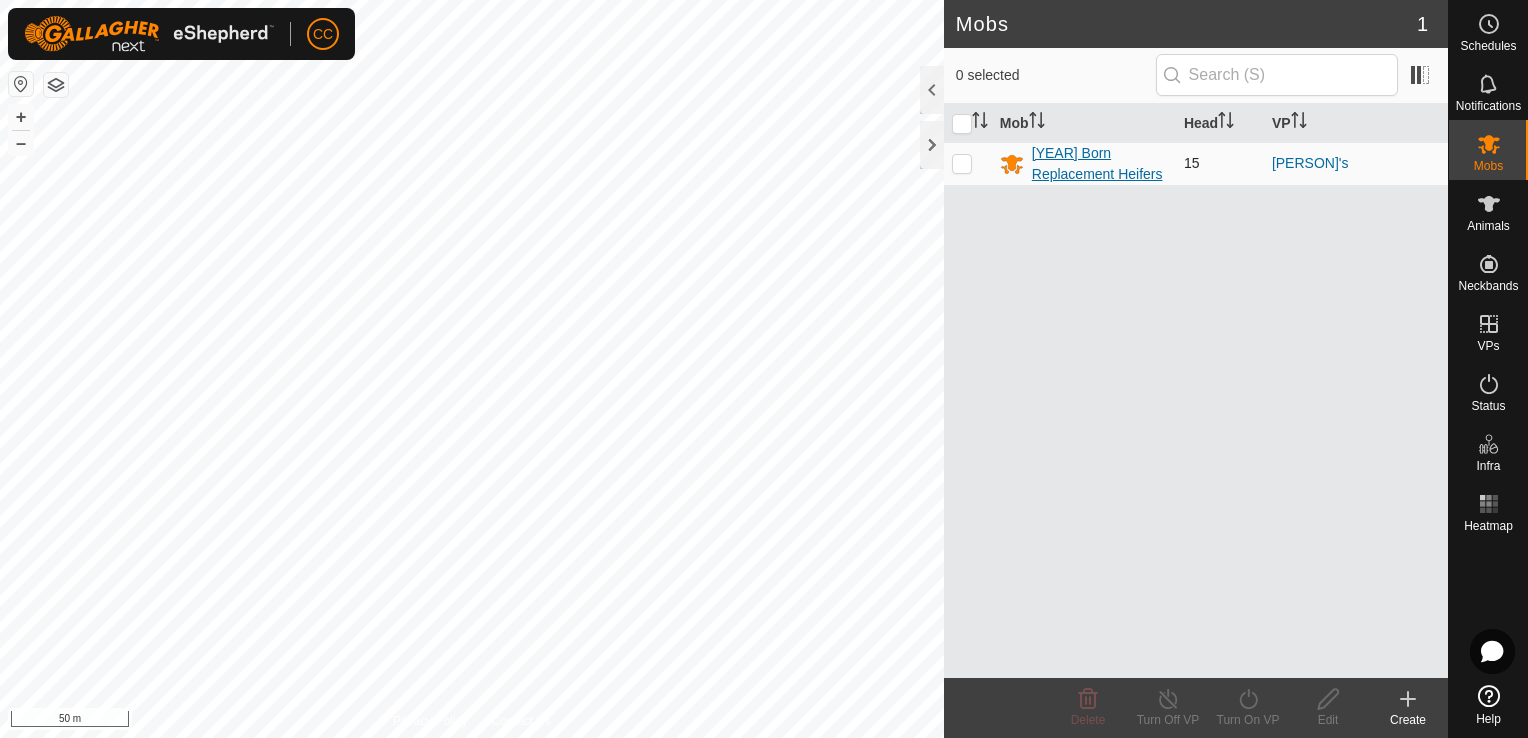 click on "[YEAR] Born Replacement Heifers" at bounding box center (1100, 164) 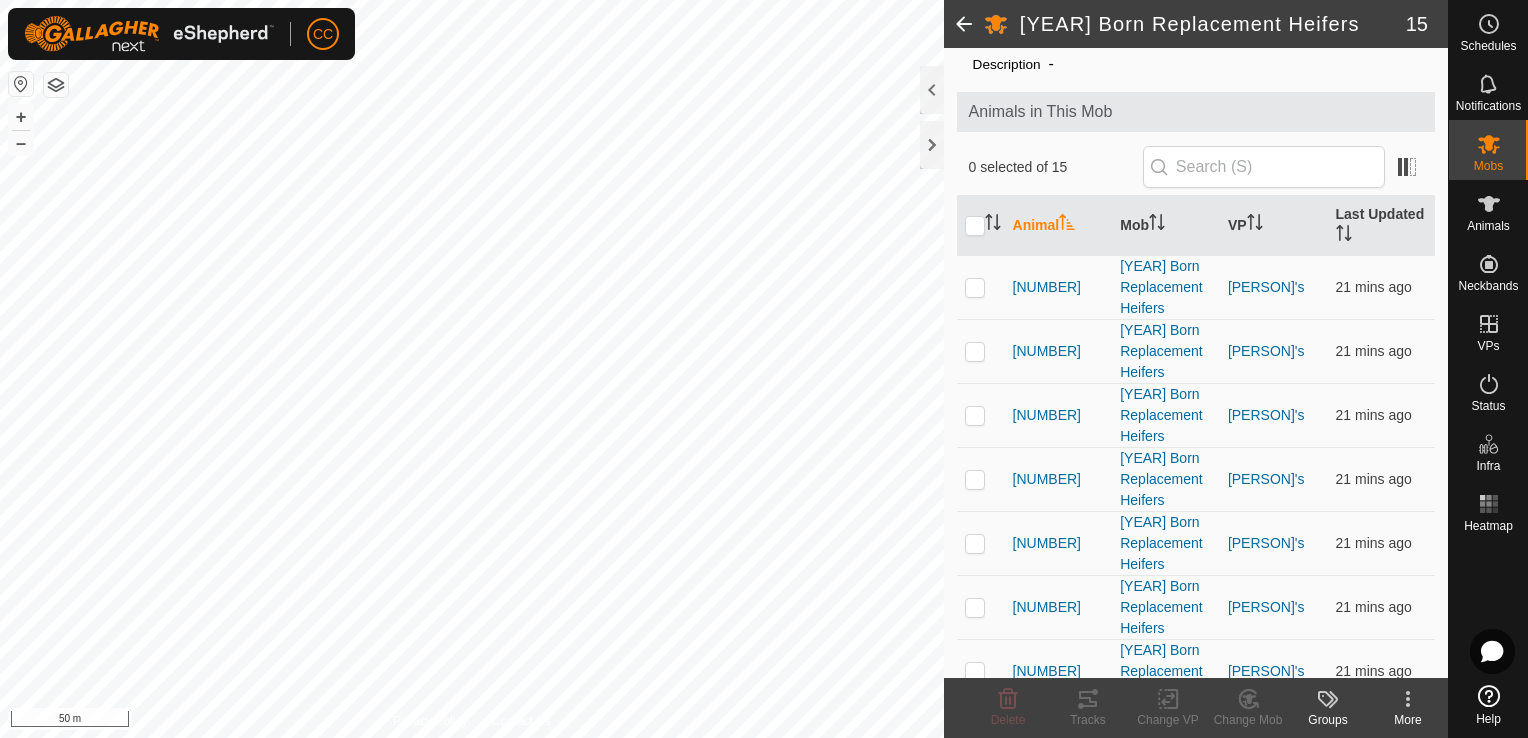 scroll, scrollTop: 0, scrollLeft: 0, axis: both 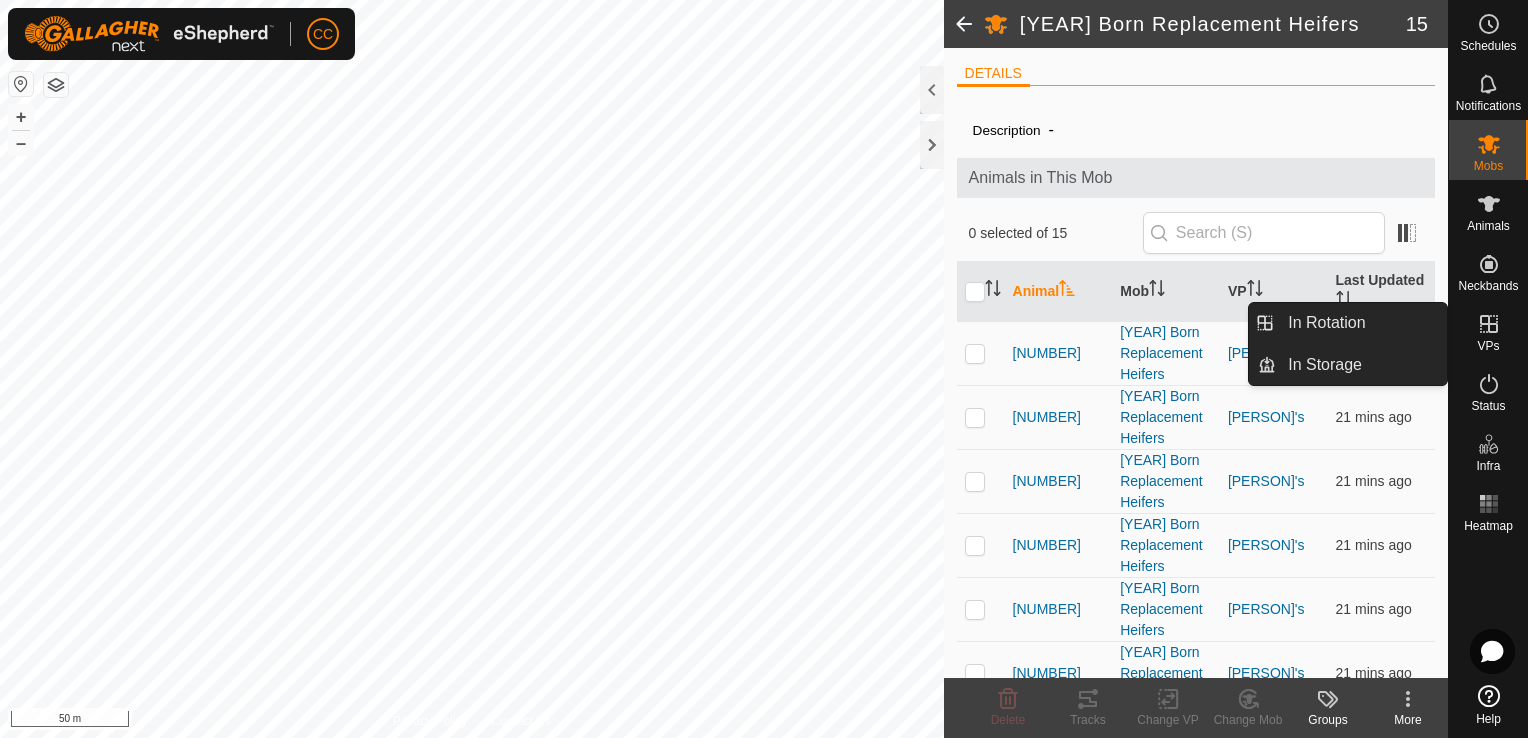 click 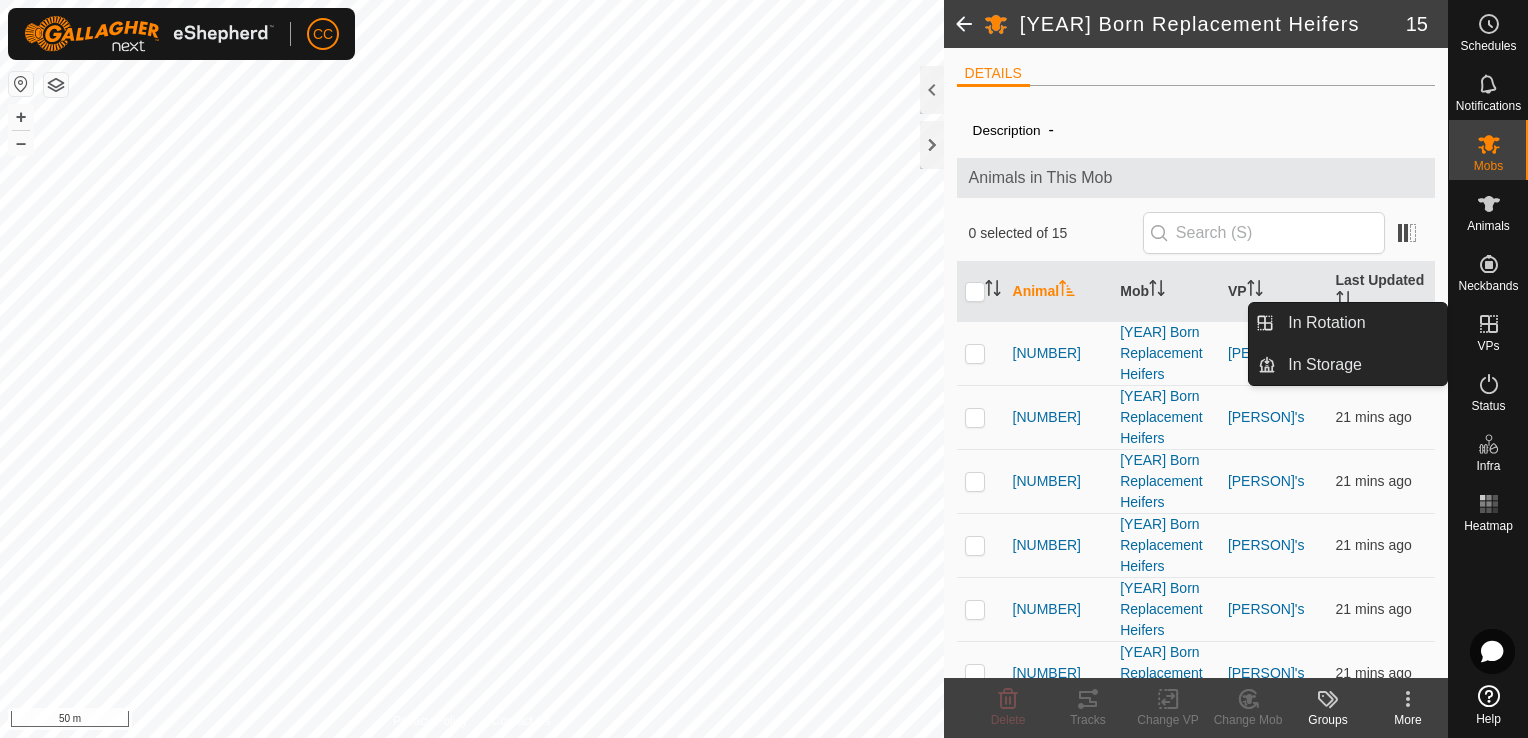 click 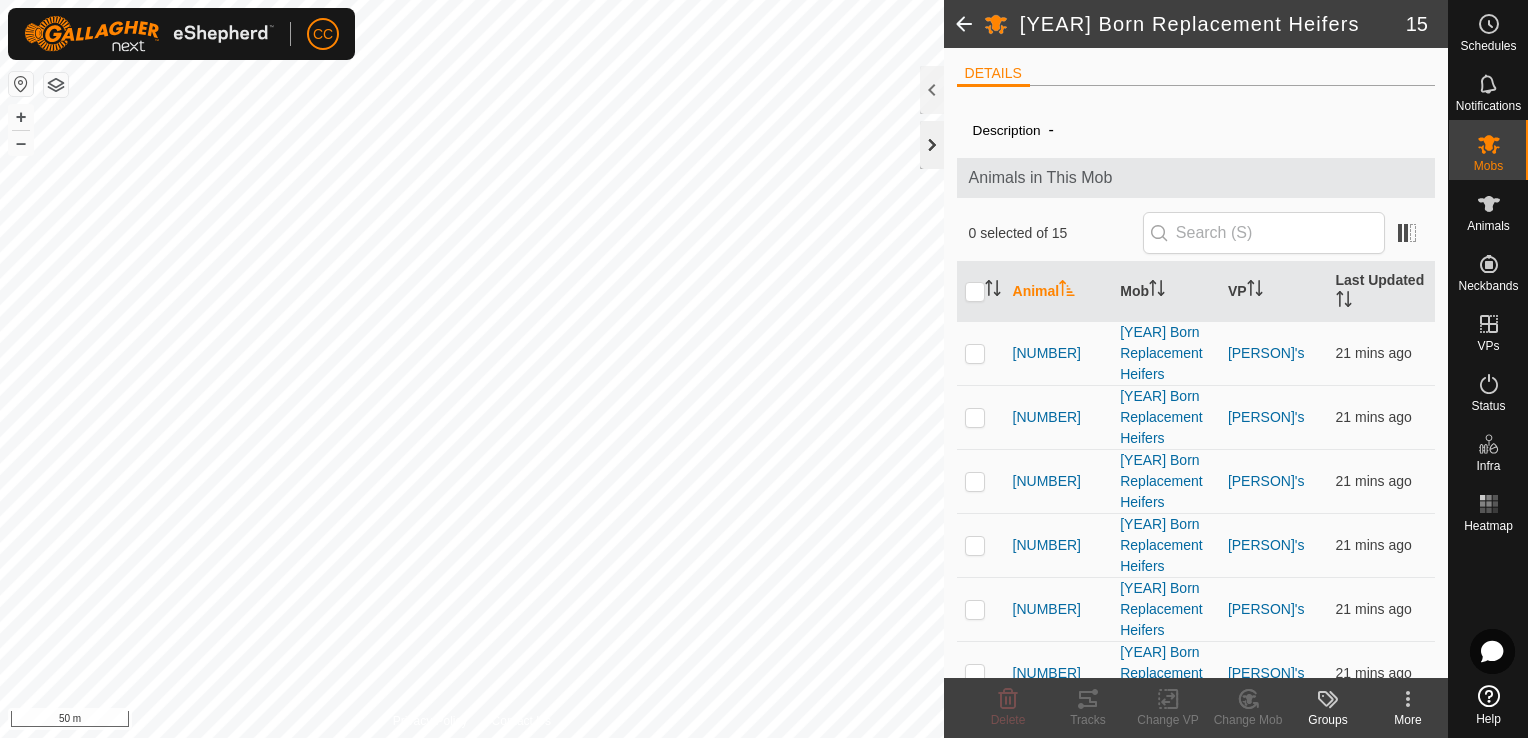 click 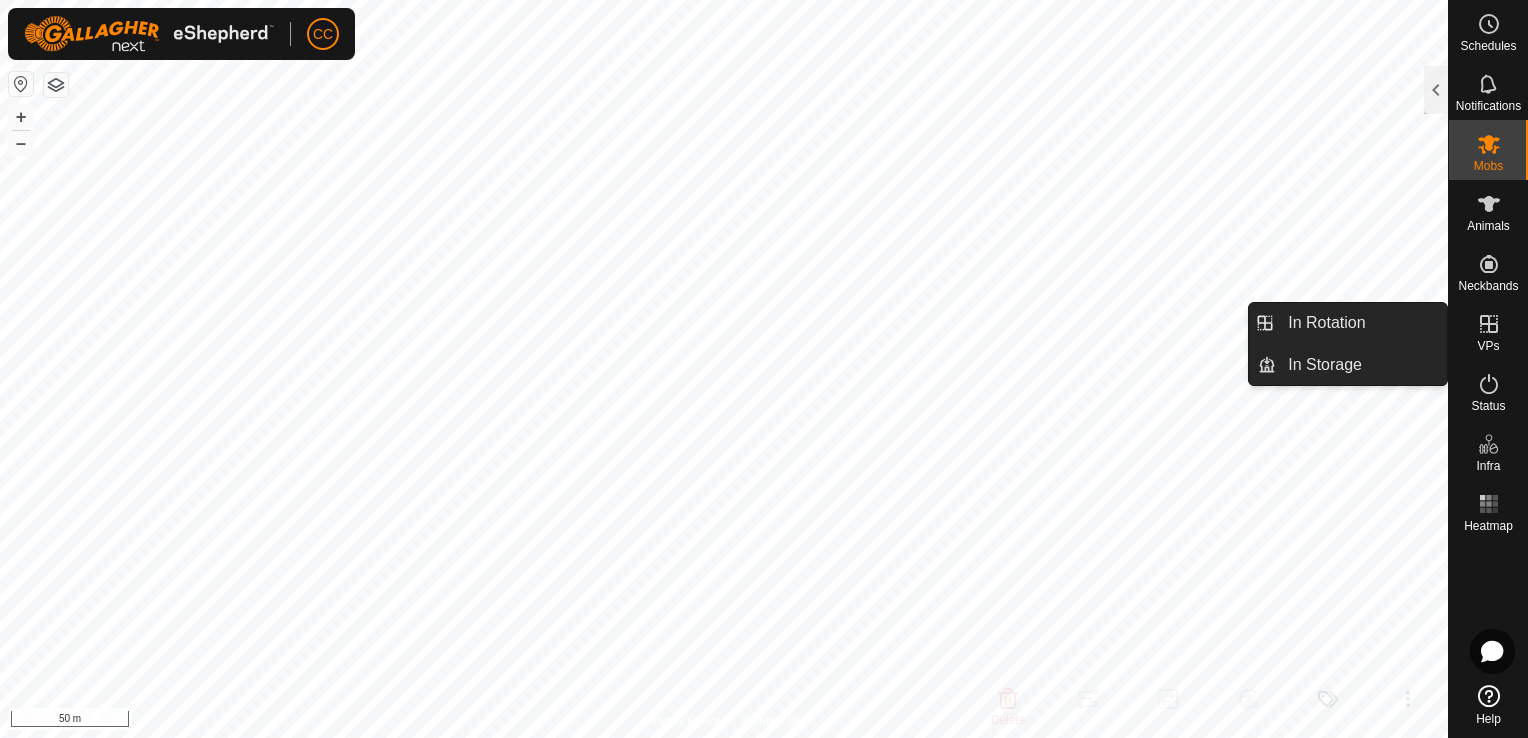 click 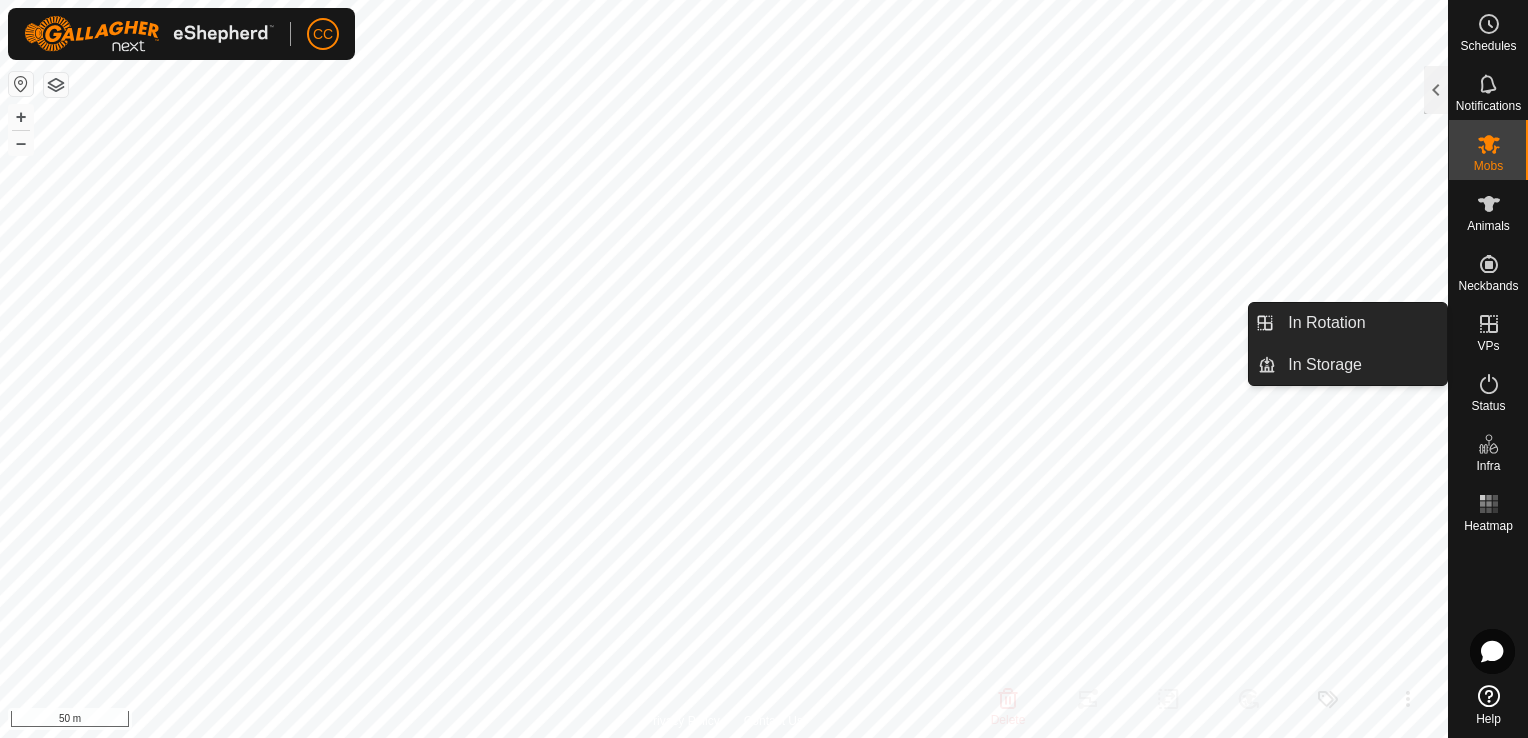 click 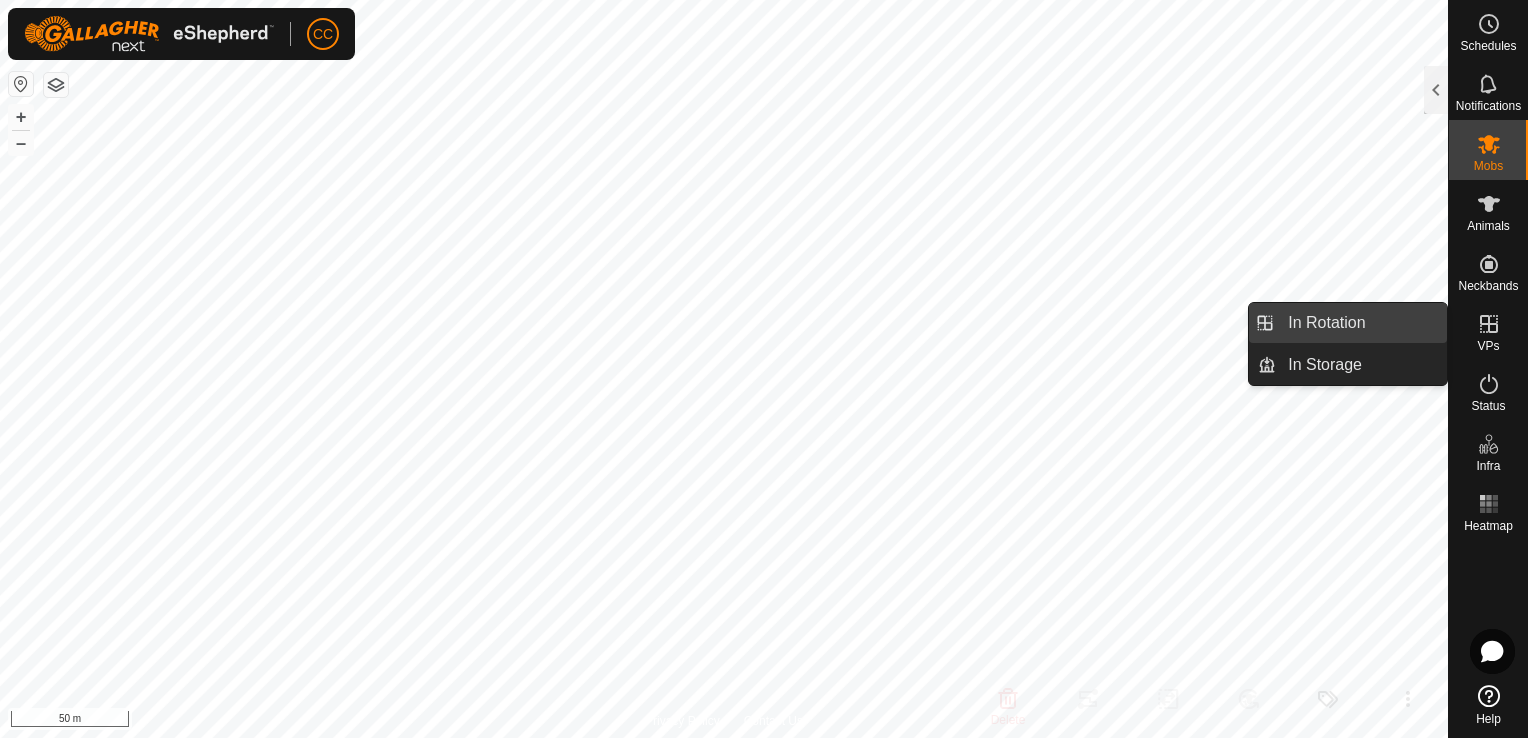 click on "In Rotation" at bounding box center (1361, 323) 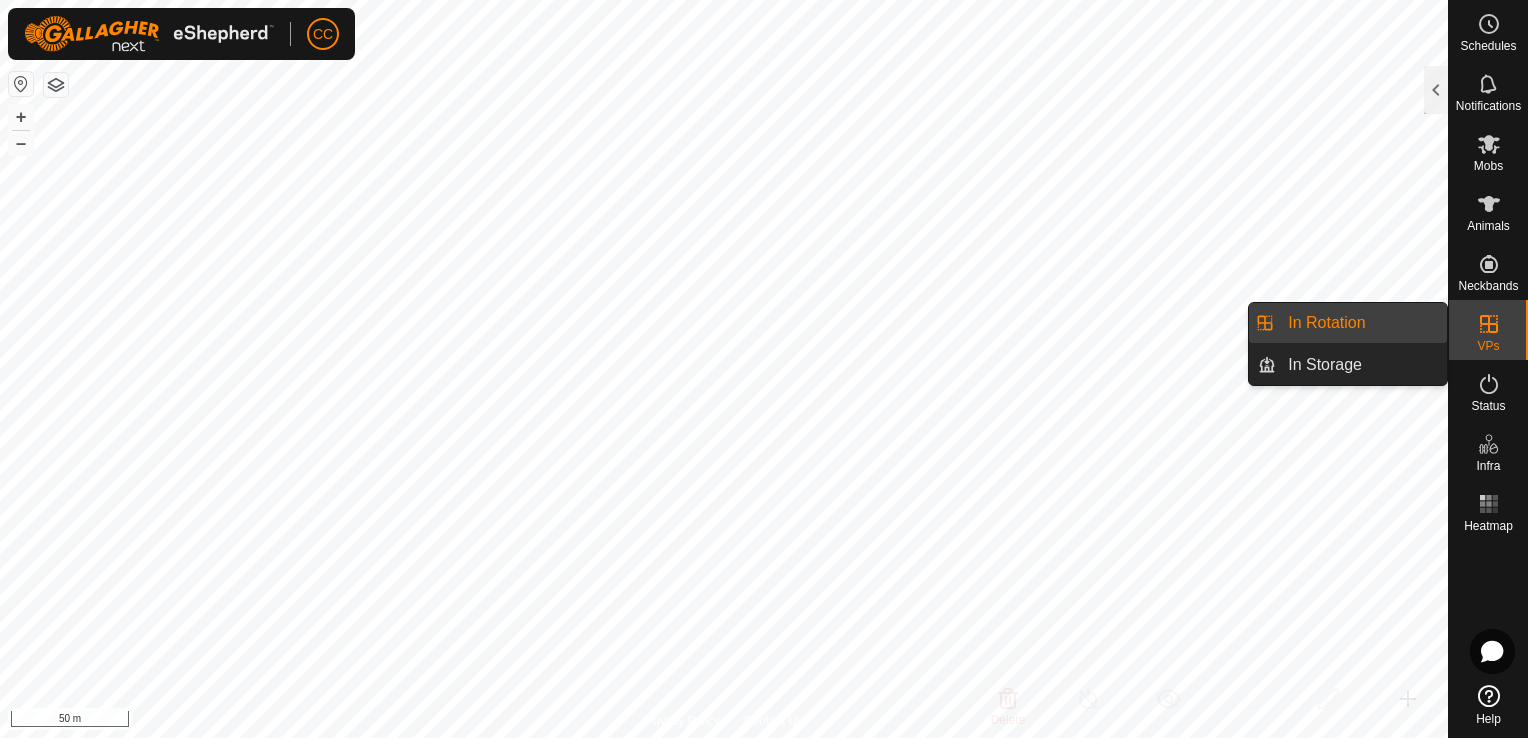 click 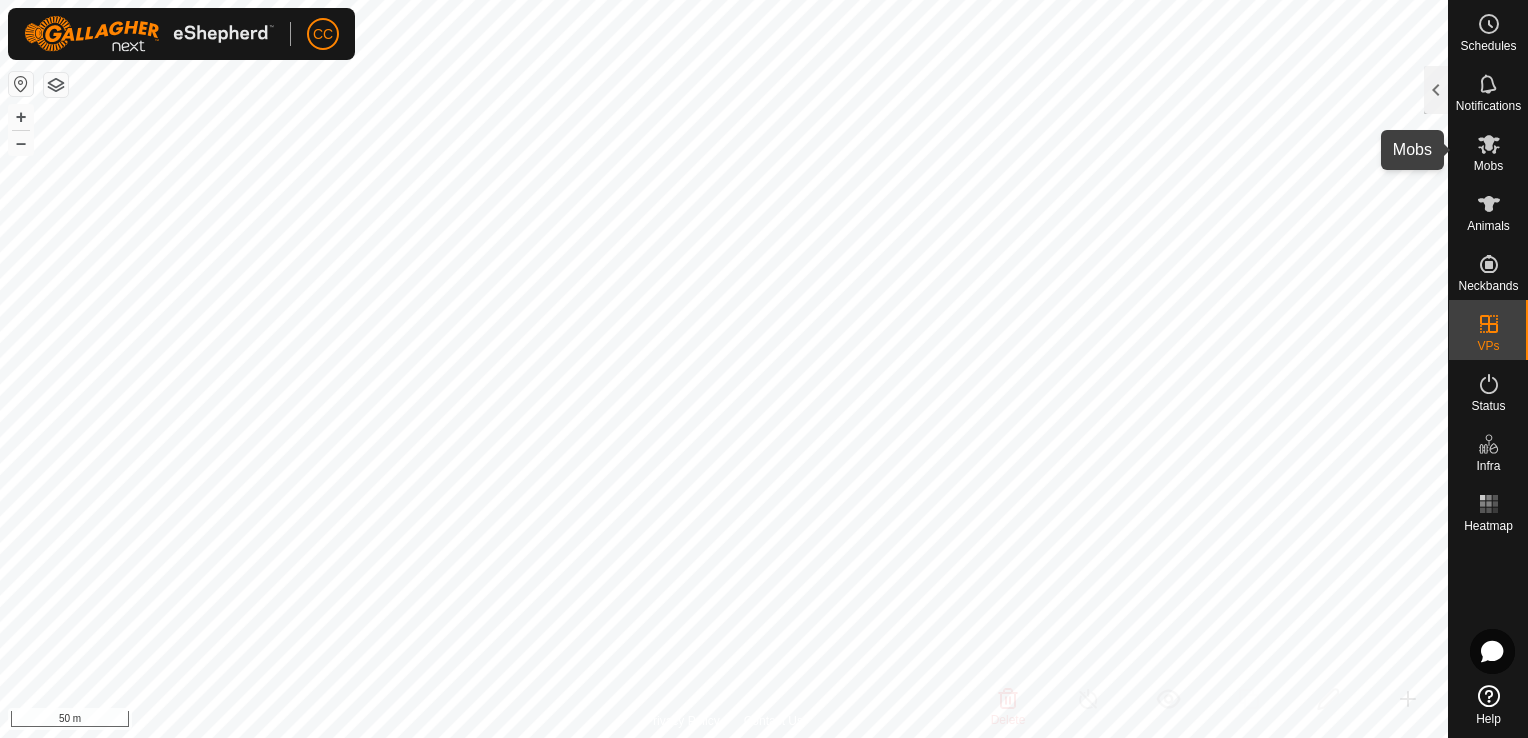 click 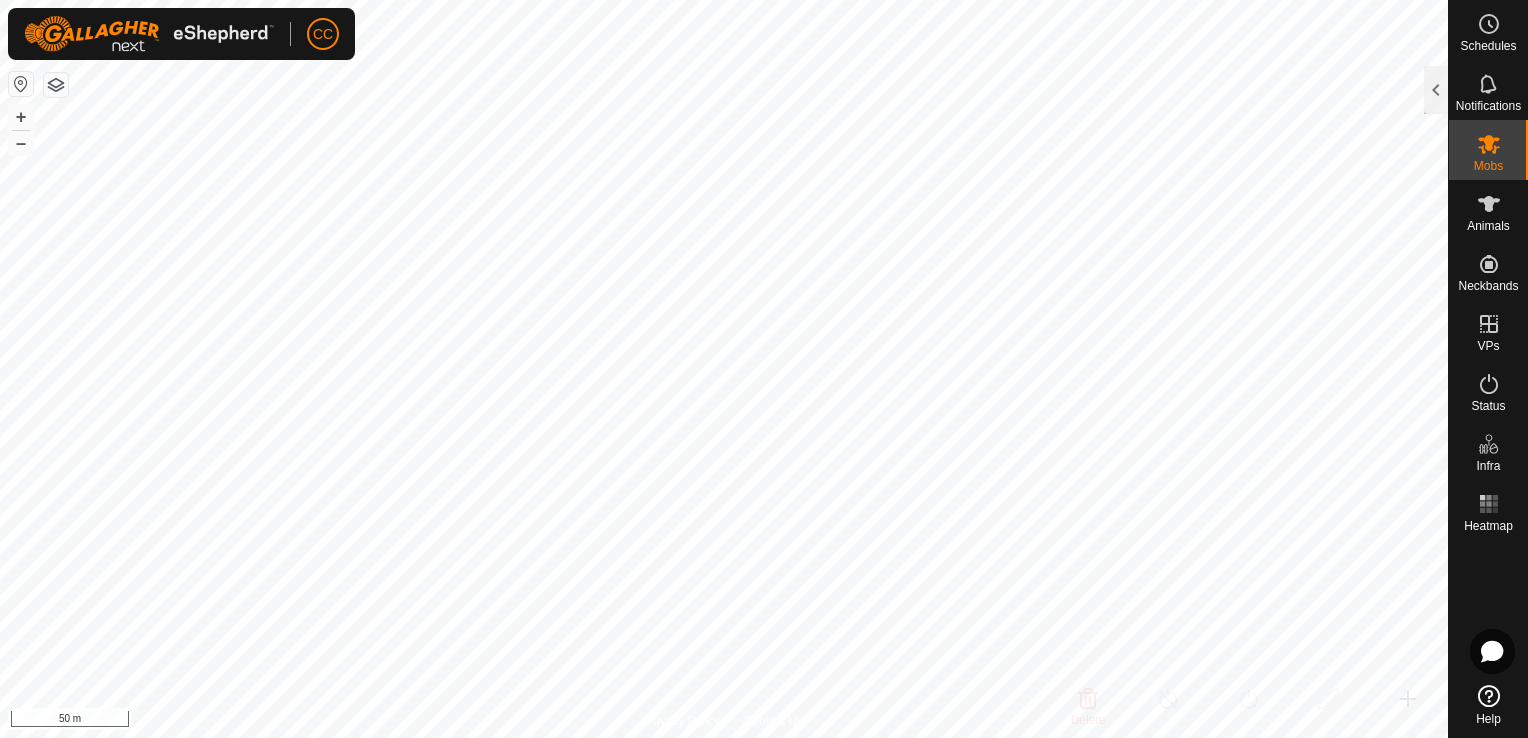 click 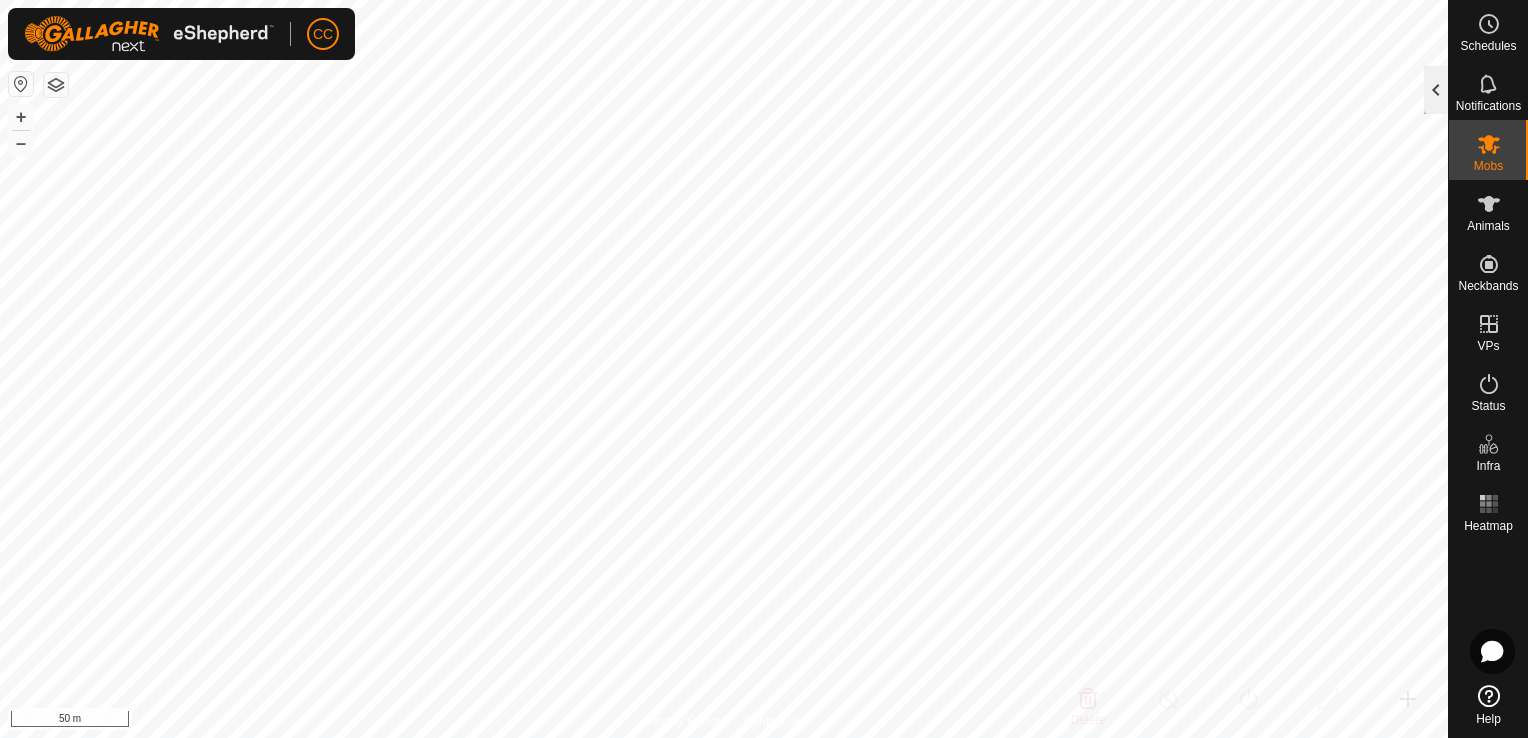 click 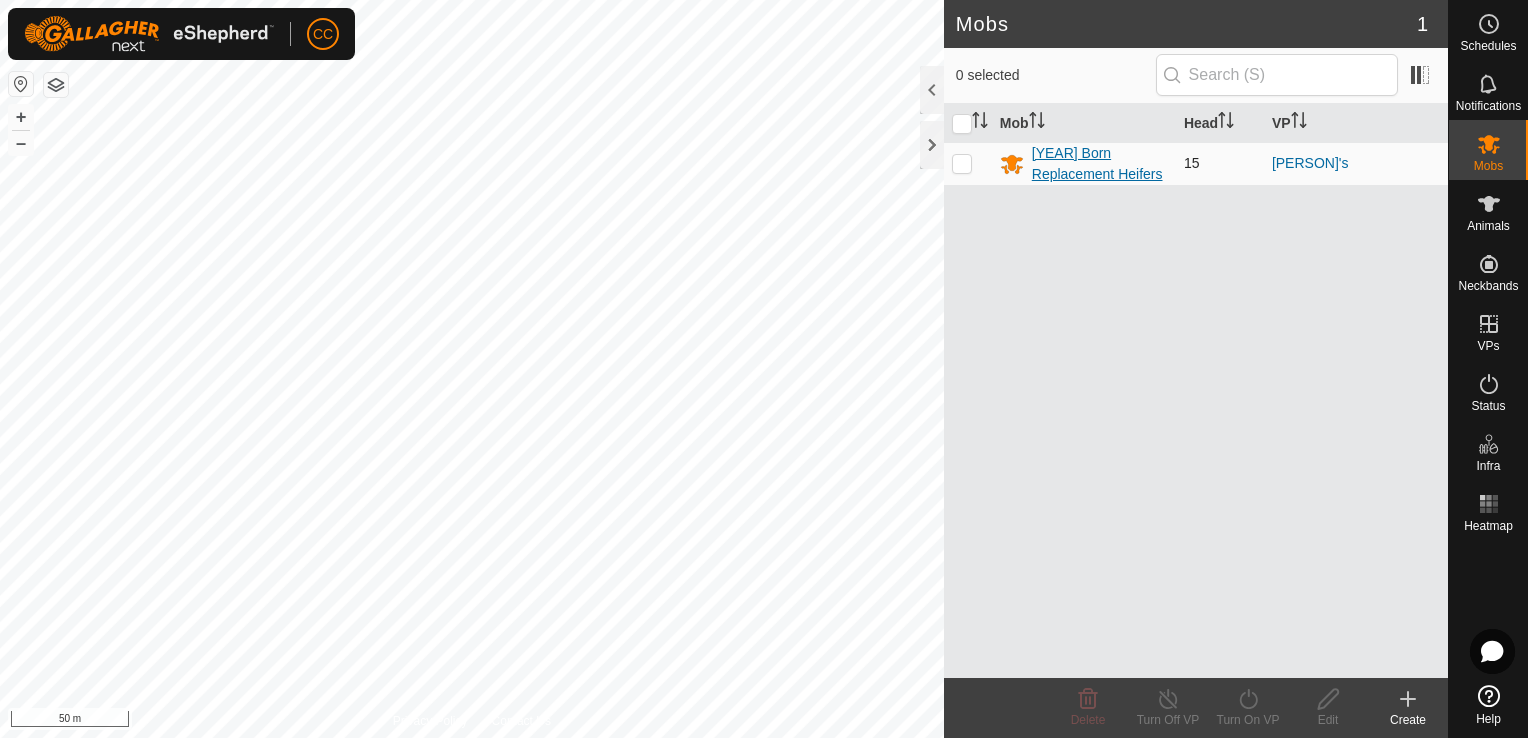 click on "[YEAR] Born Replacement Heifers" at bounding box center (1100, 164) 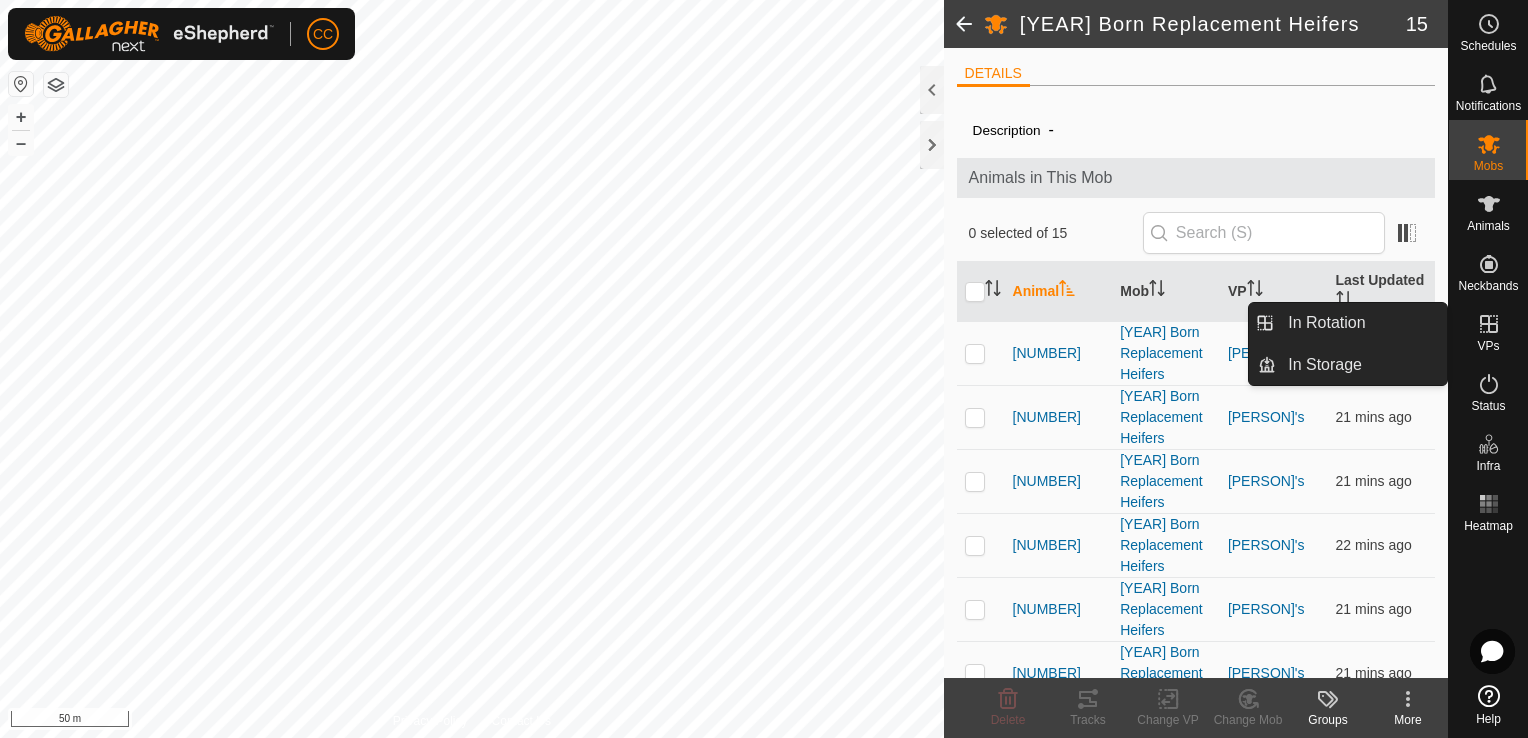 click 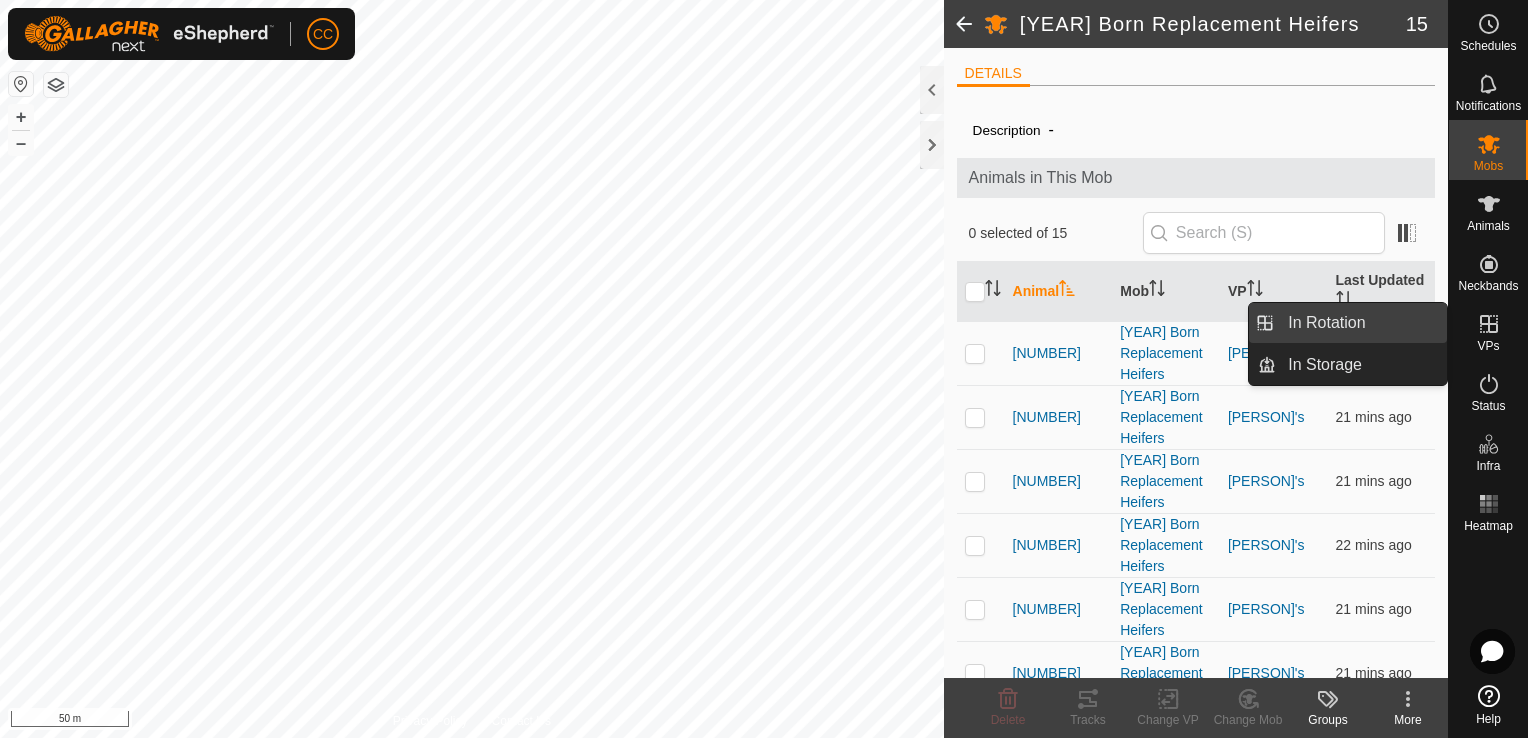 click on "In Rotation" at bounding box center (1361, 323) 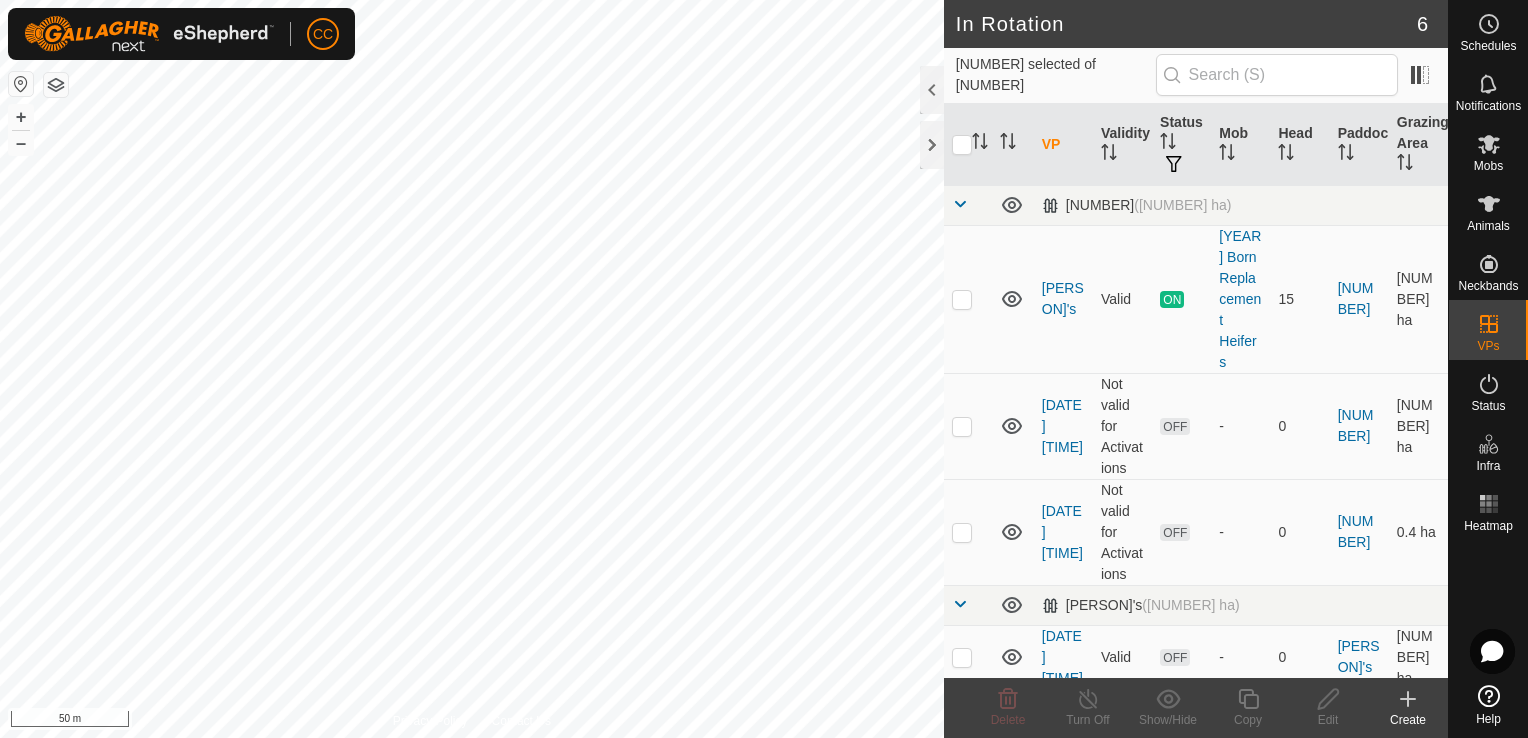 click on "Create" 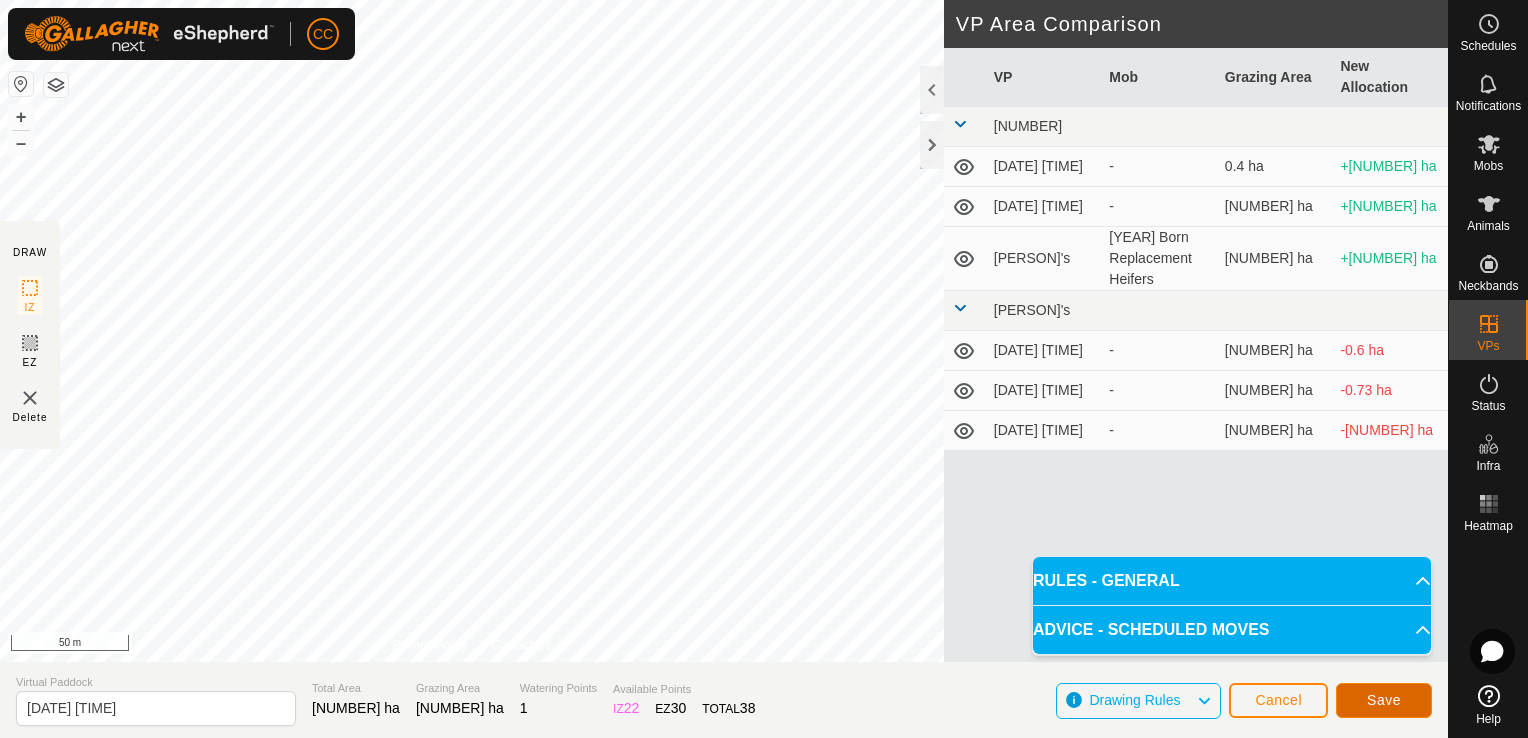 click on "Save" 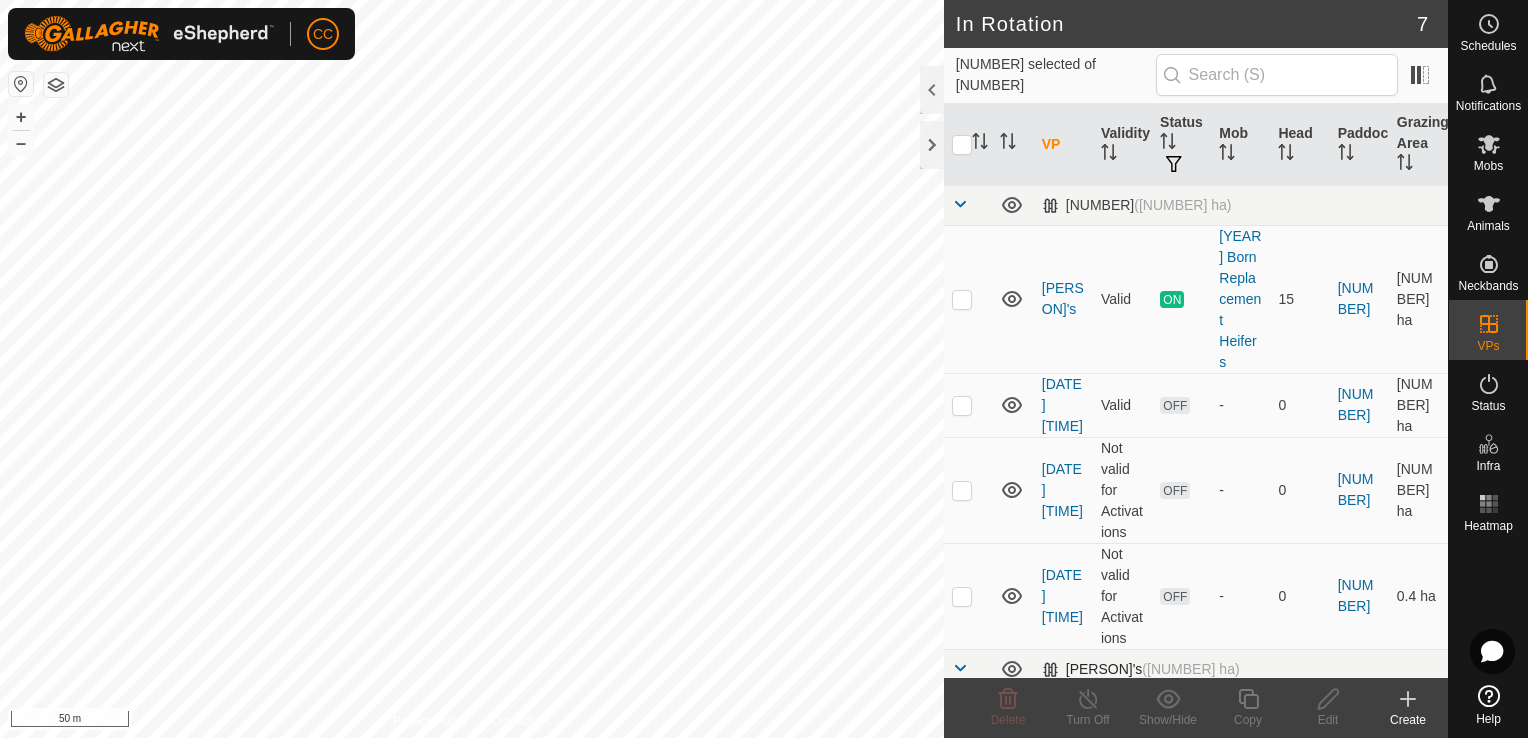 checkbox on "true" 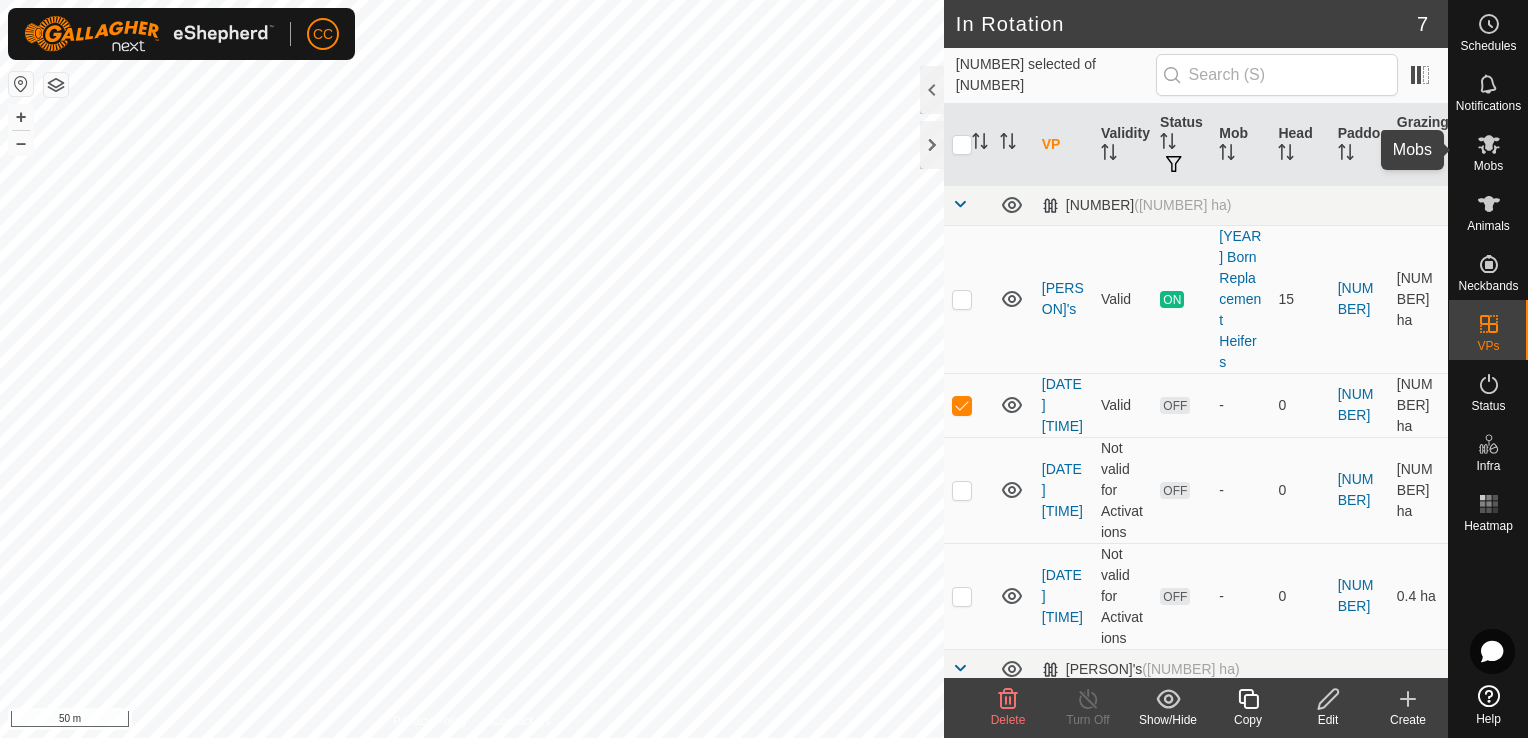 click 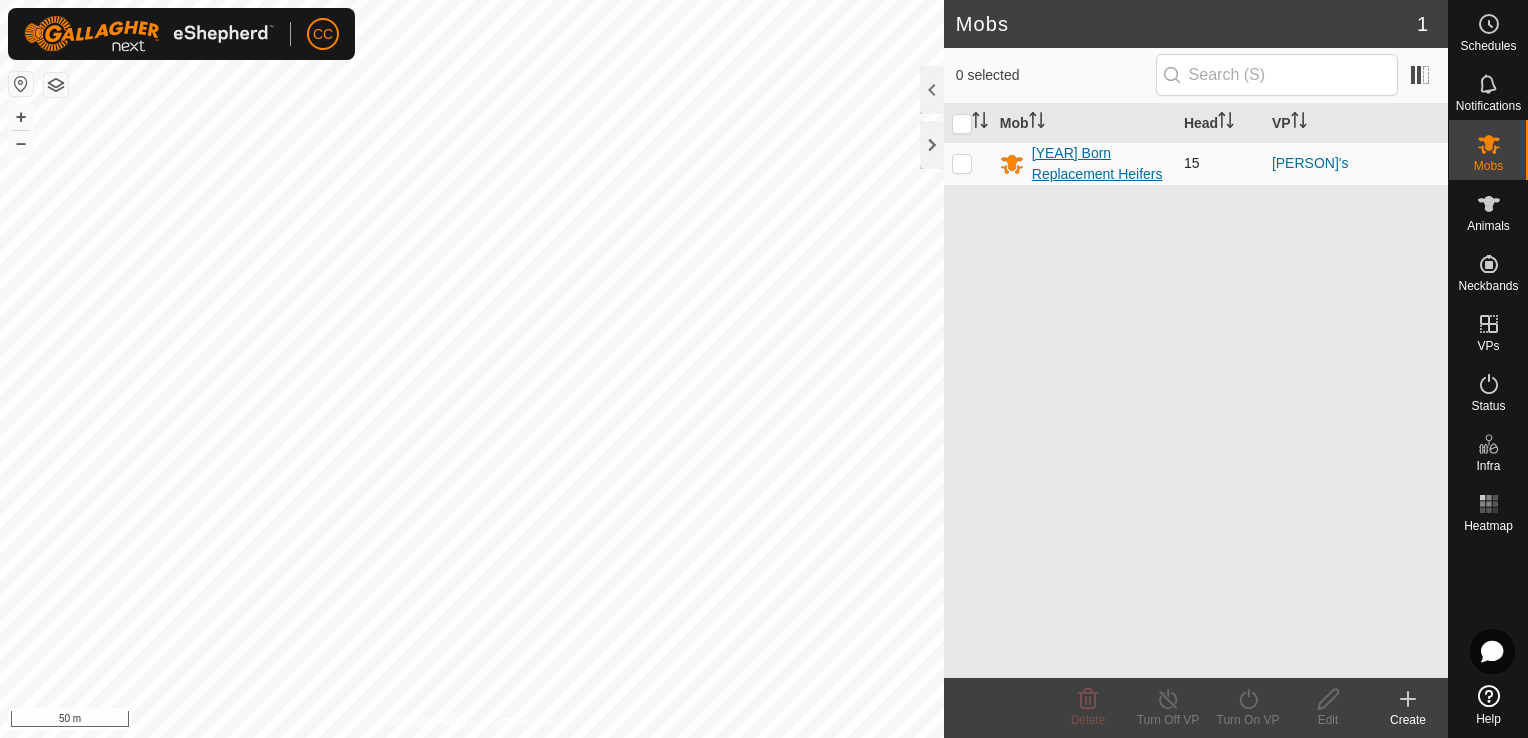 click on "[YEAR] Born Replacement Heifers" at bounding box center (1100, 164) 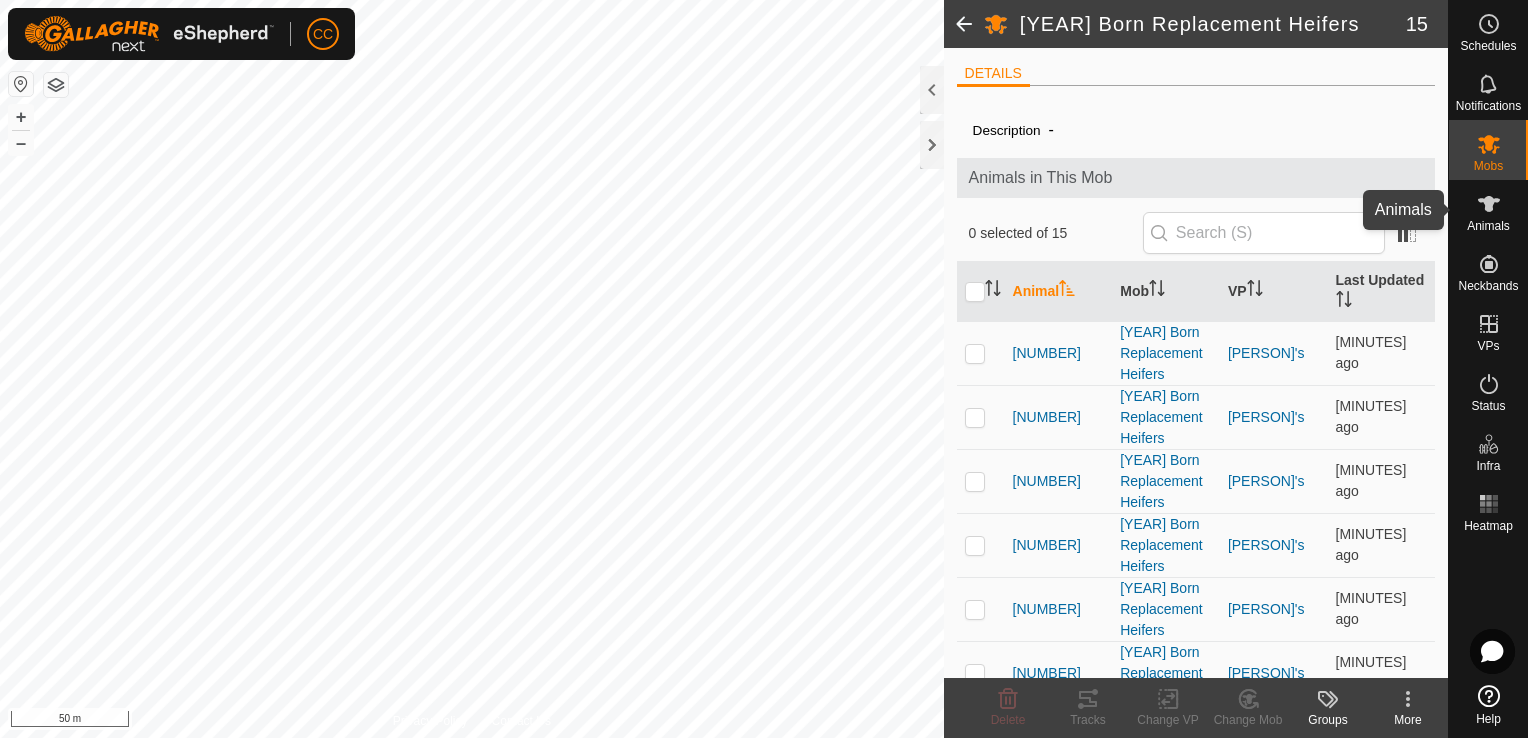click 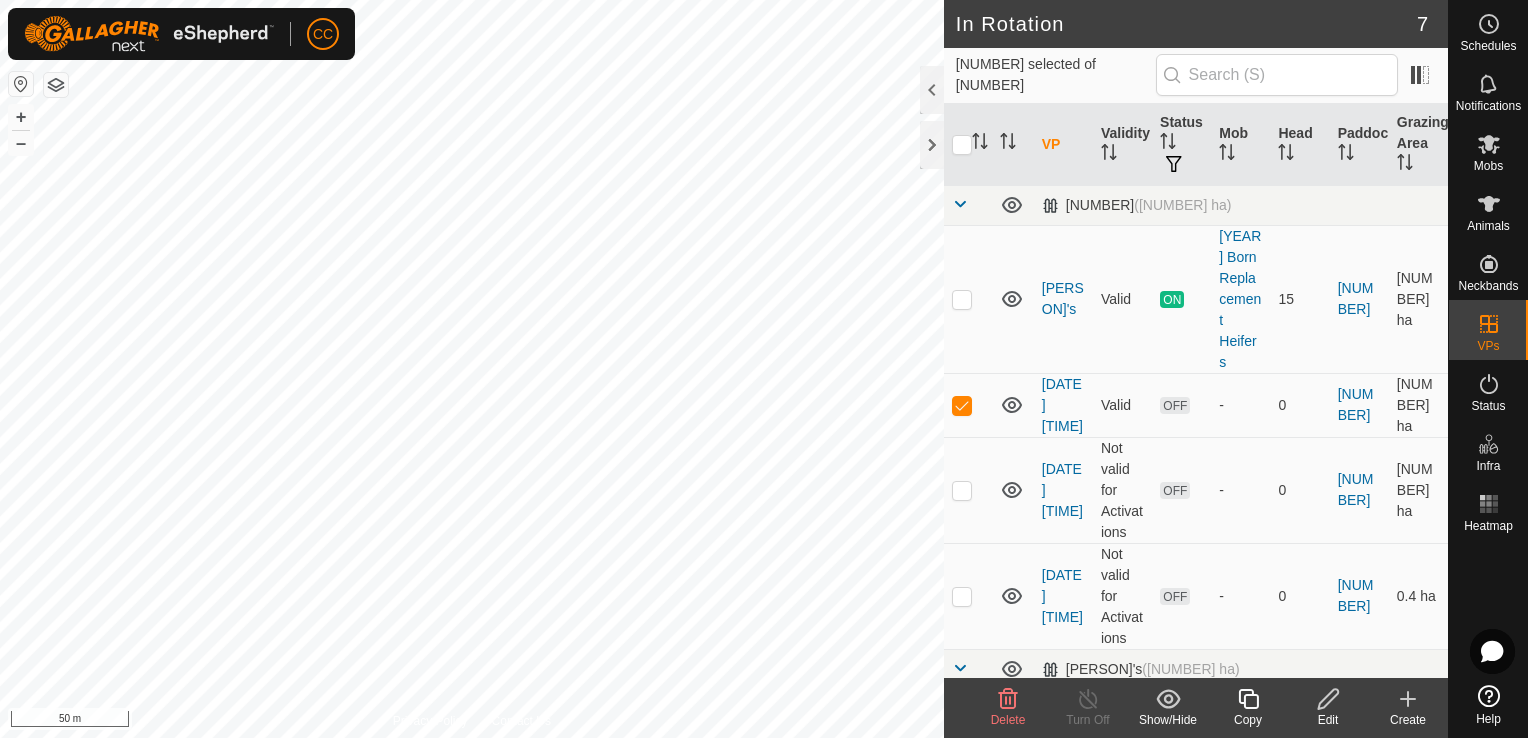 click 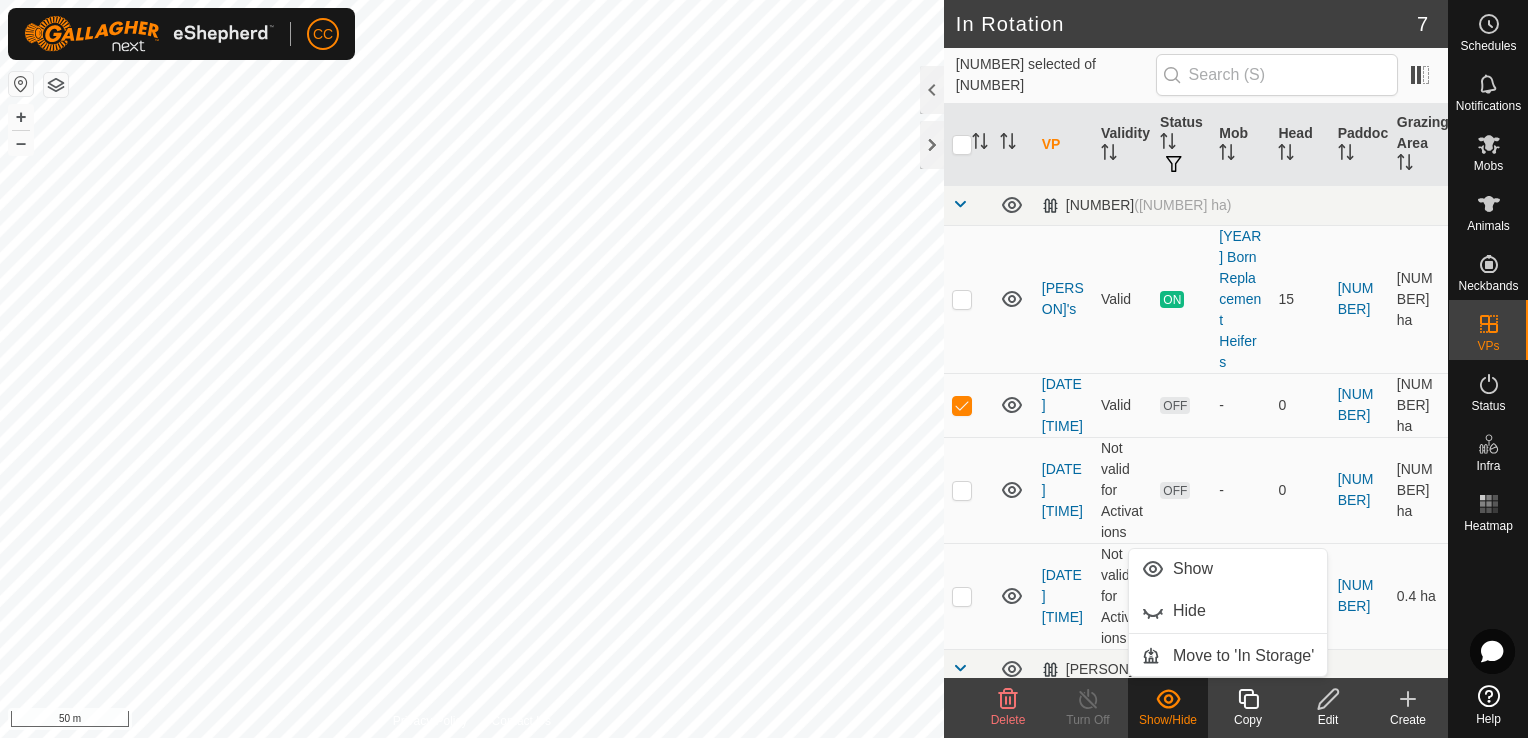 click 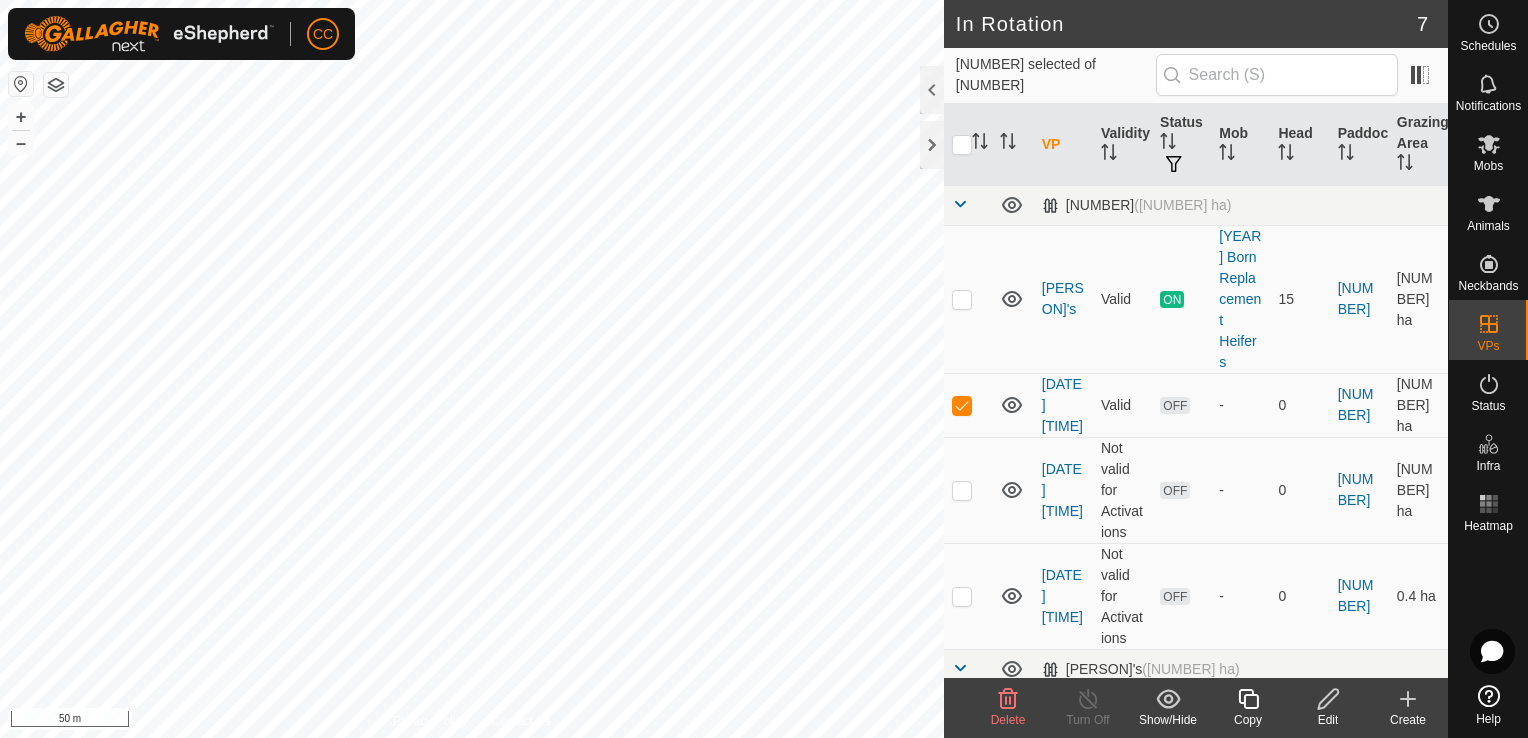click 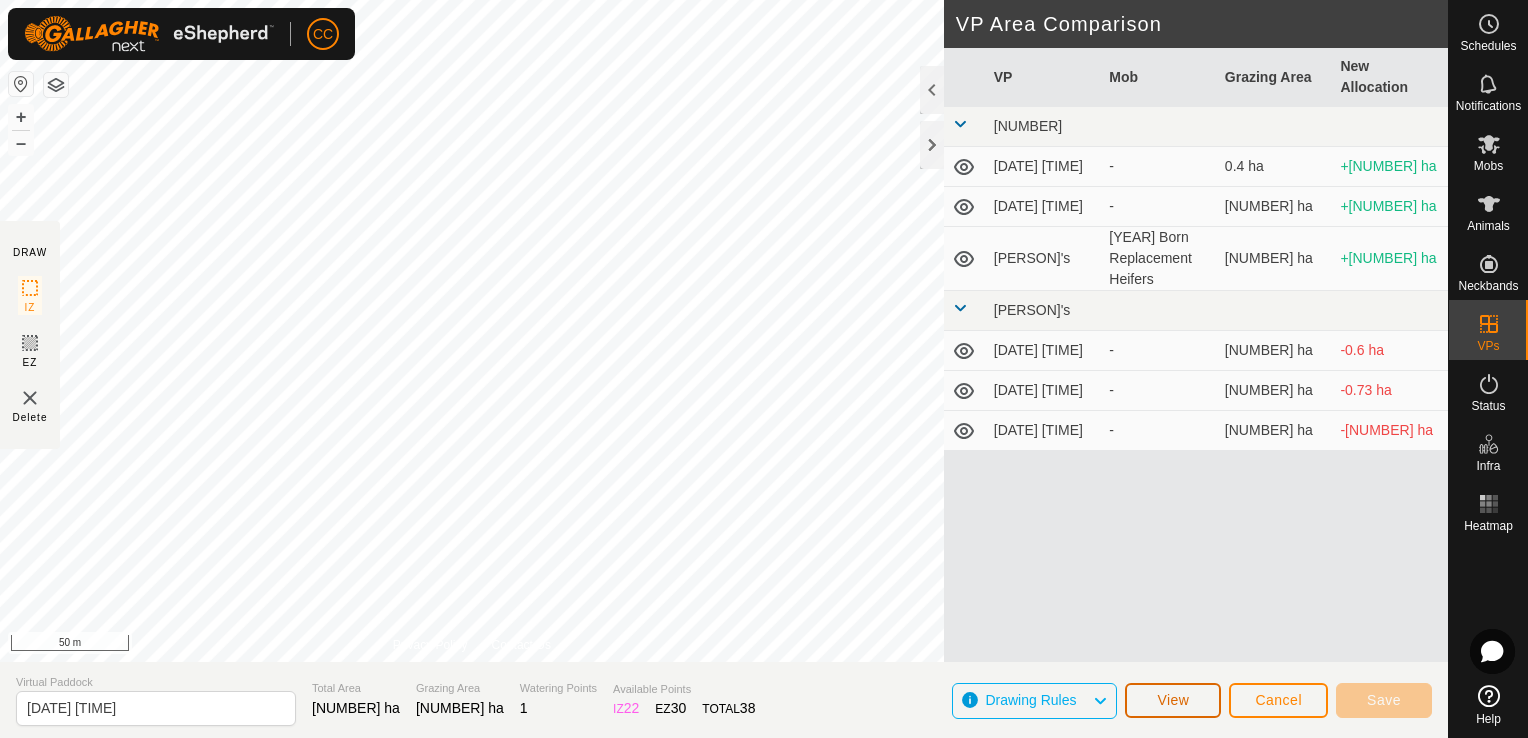 click on "View" 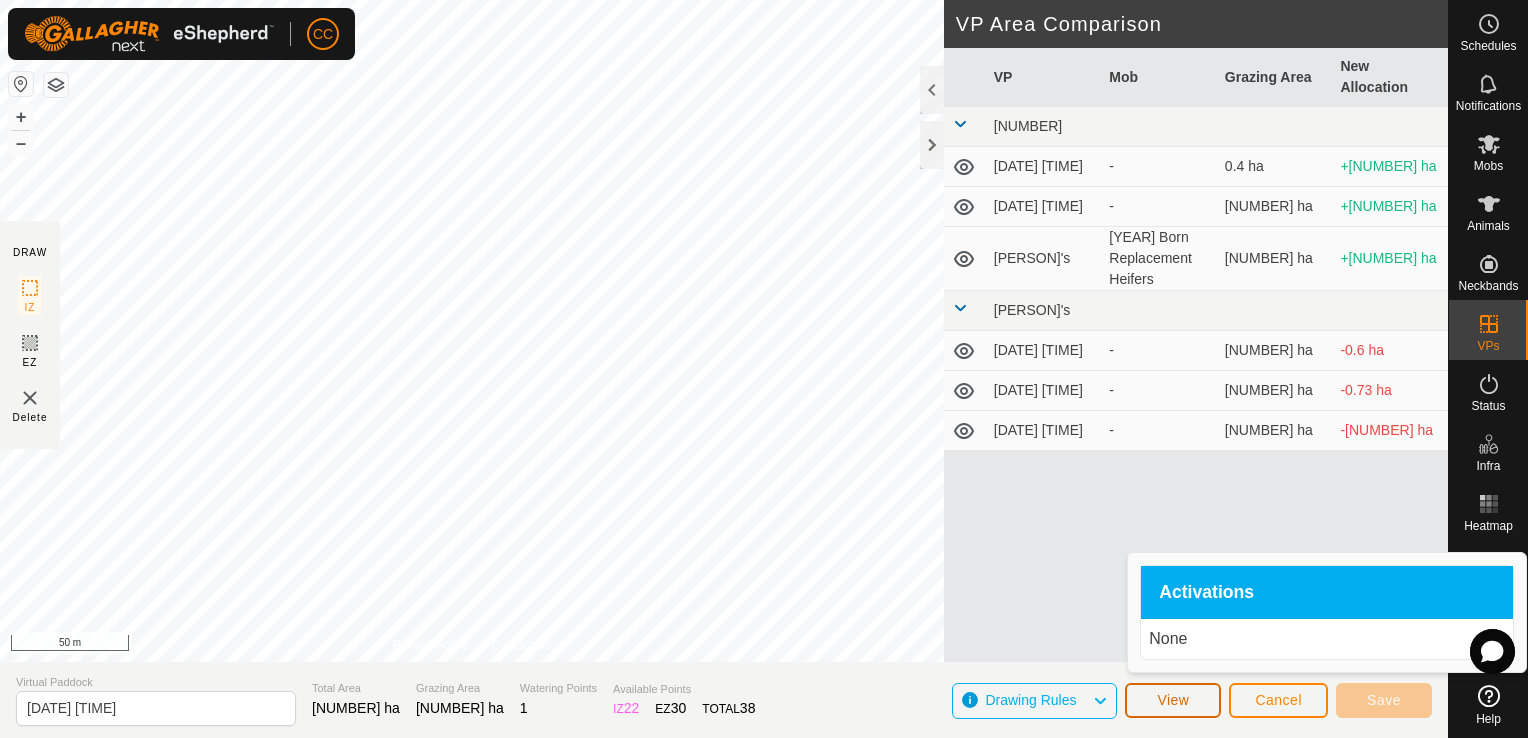 click on "View" 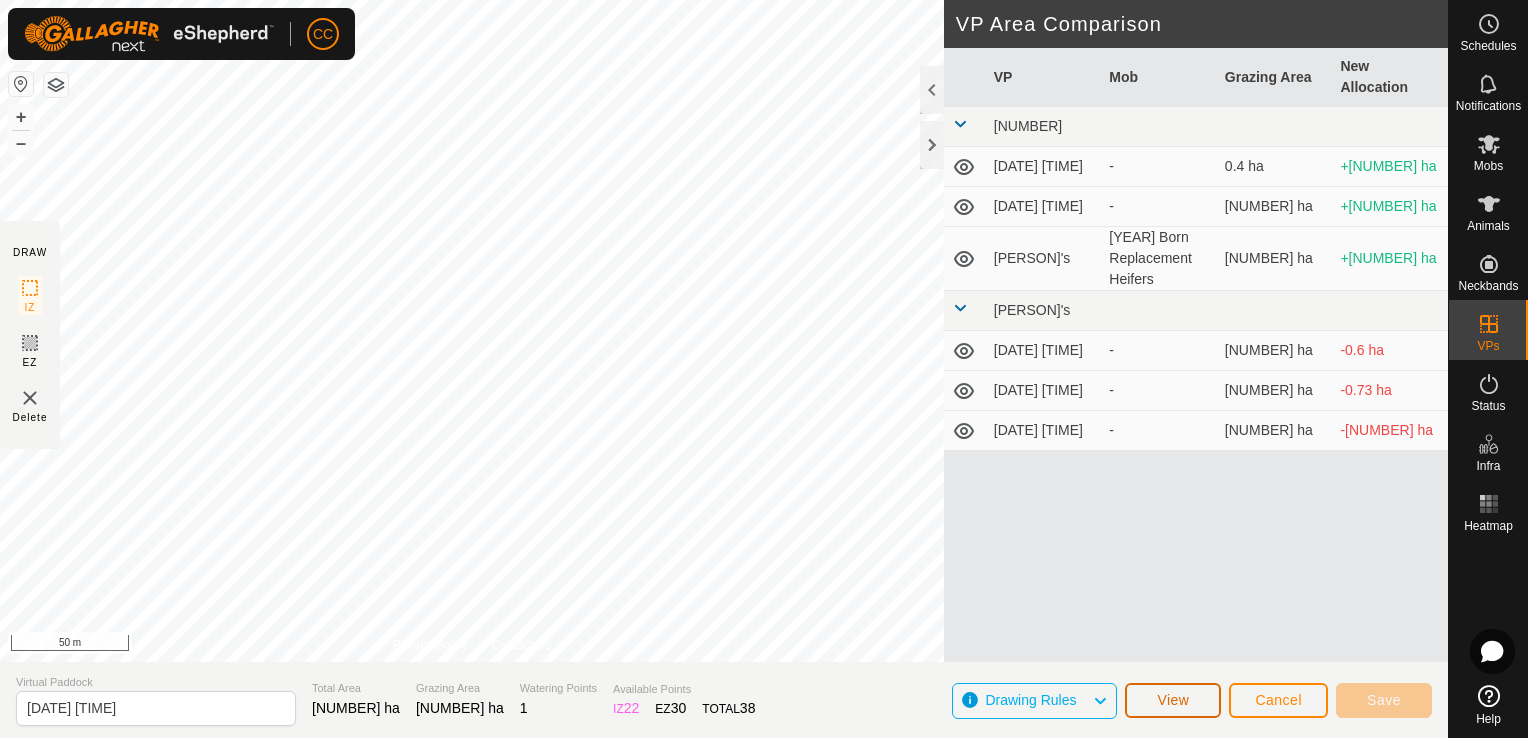click on "View" 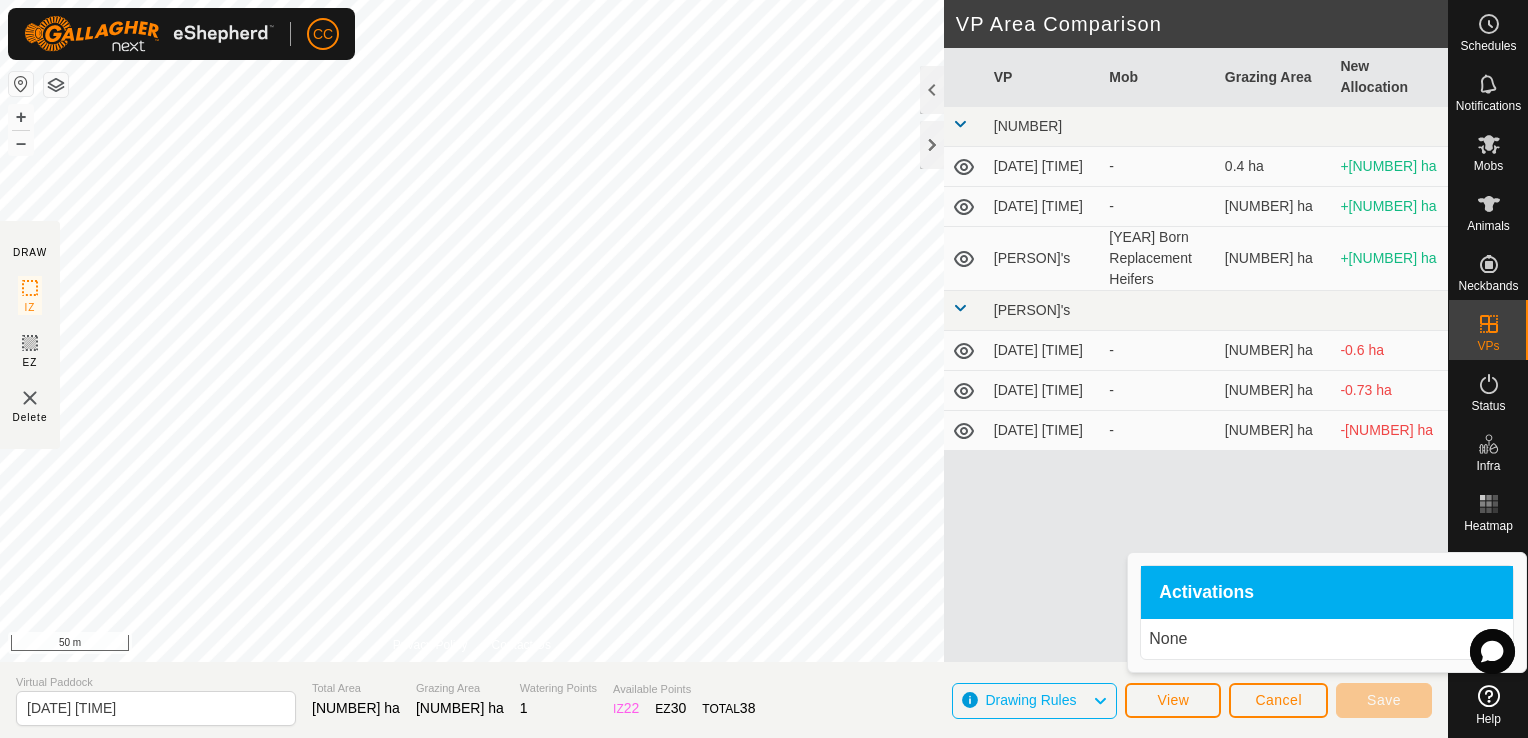 click on "None" at bounding box center [1327, 639] 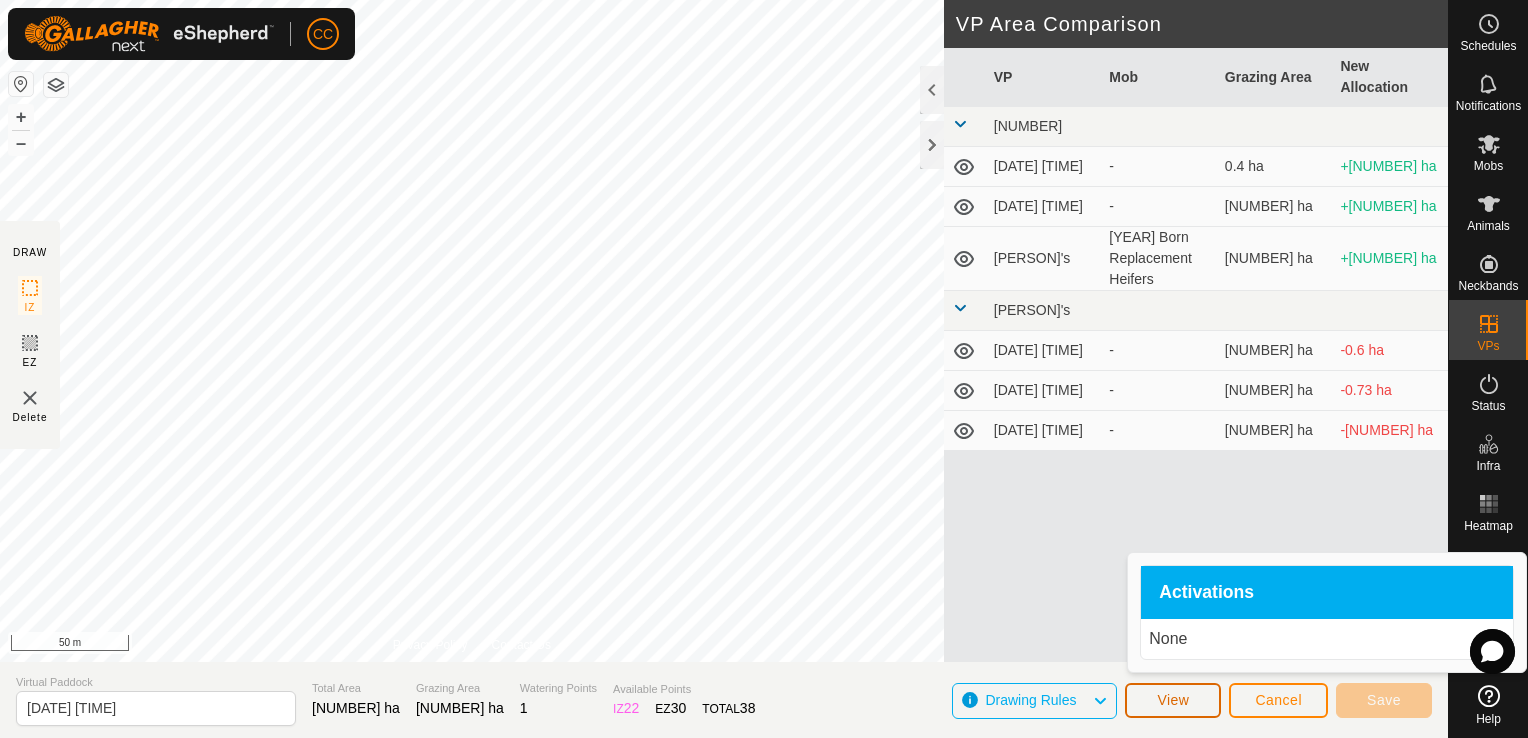 click on "View" 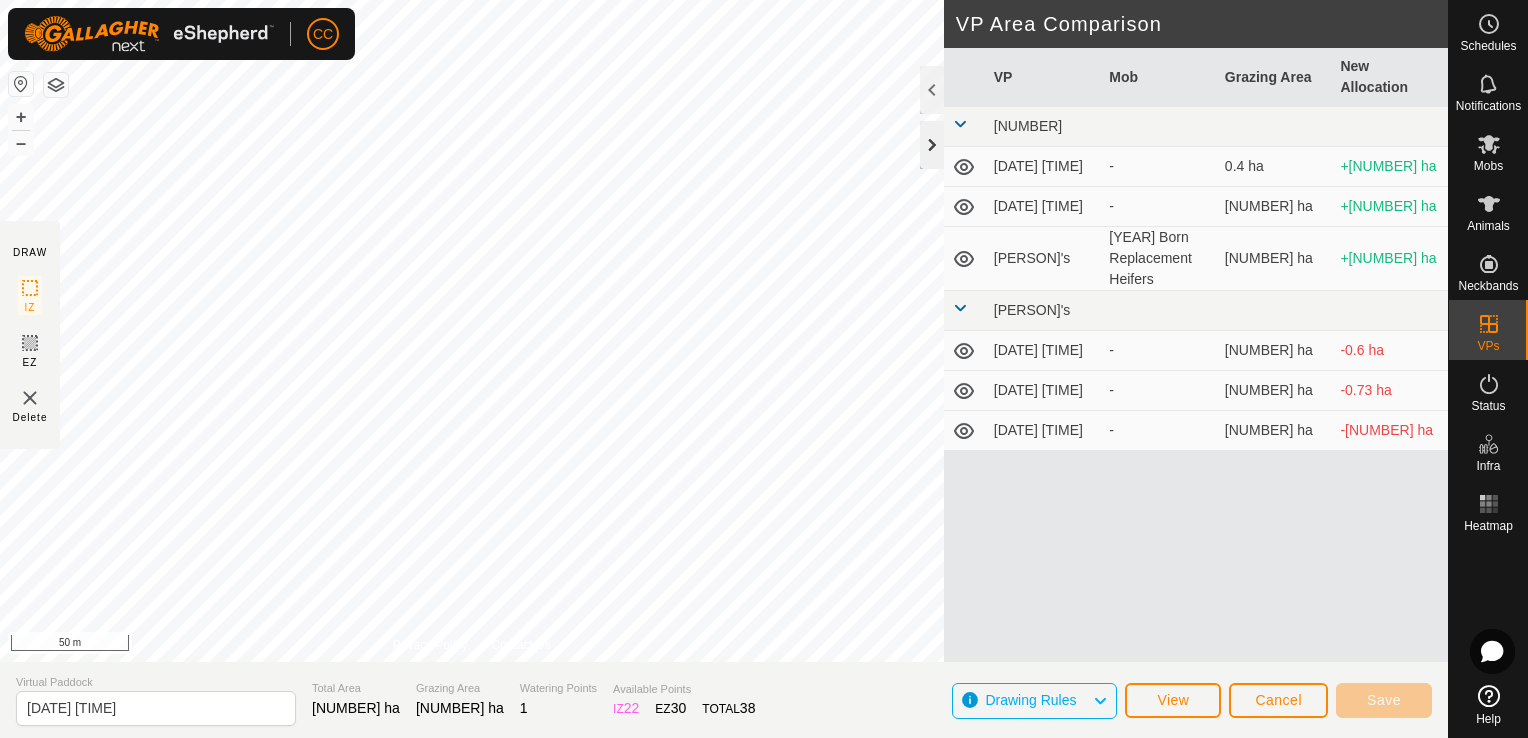 click 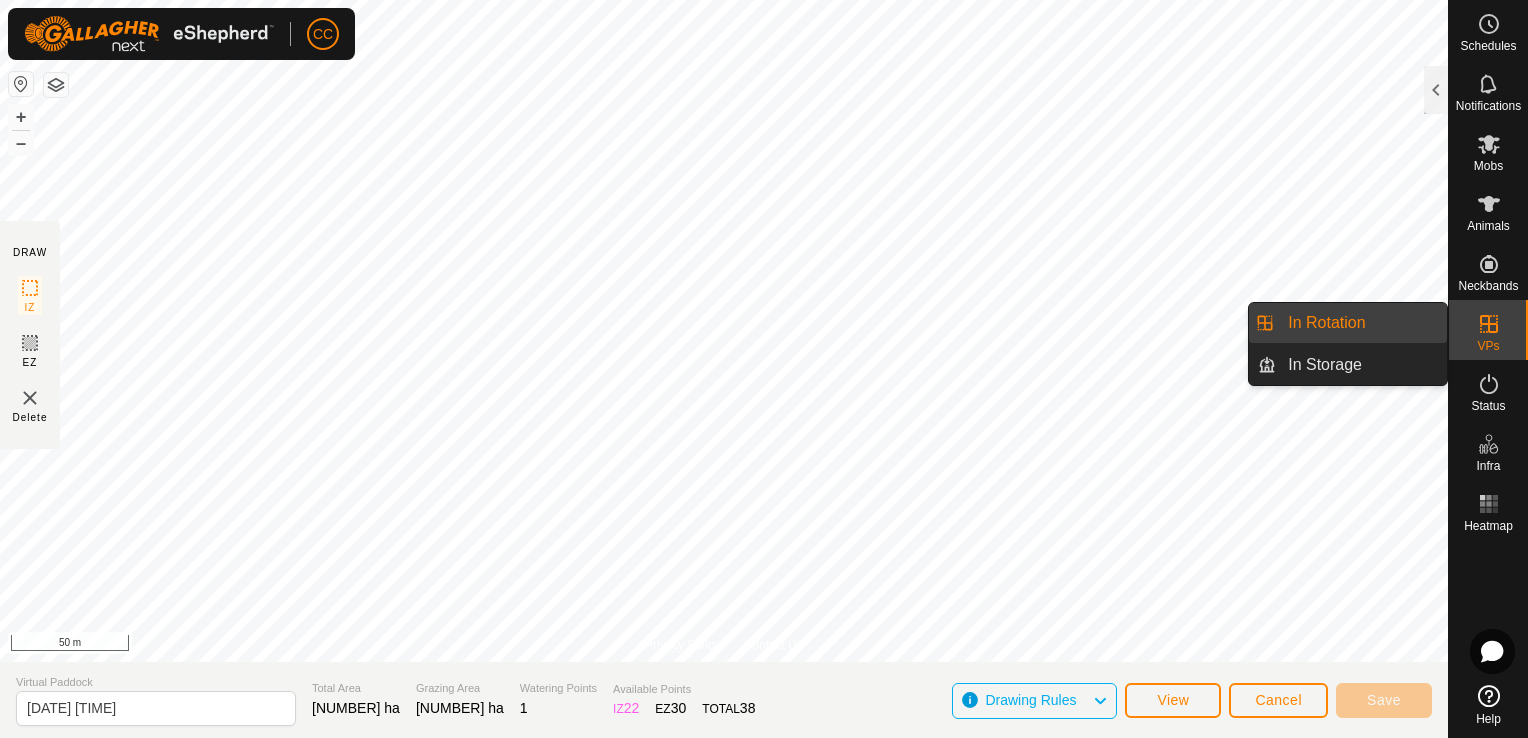 click 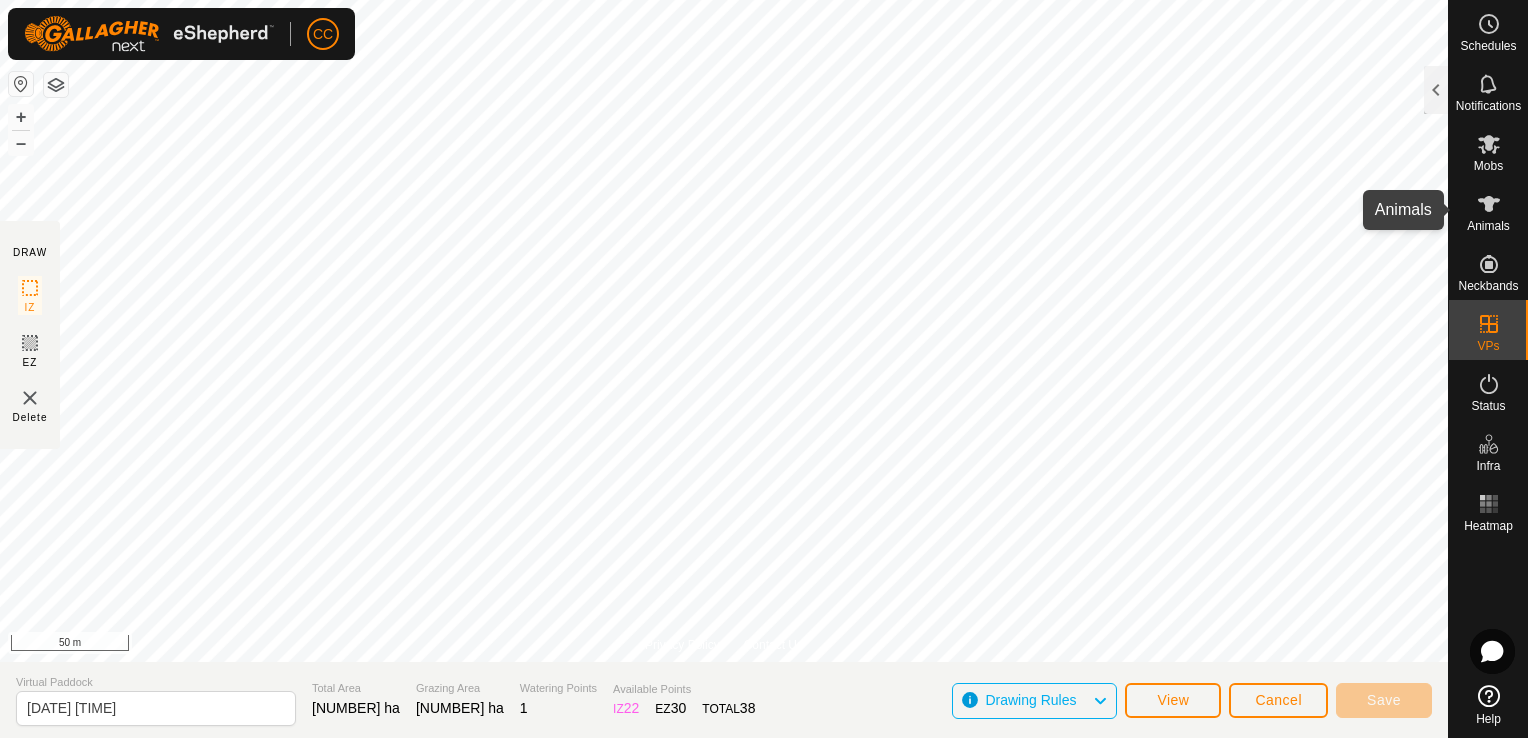 click 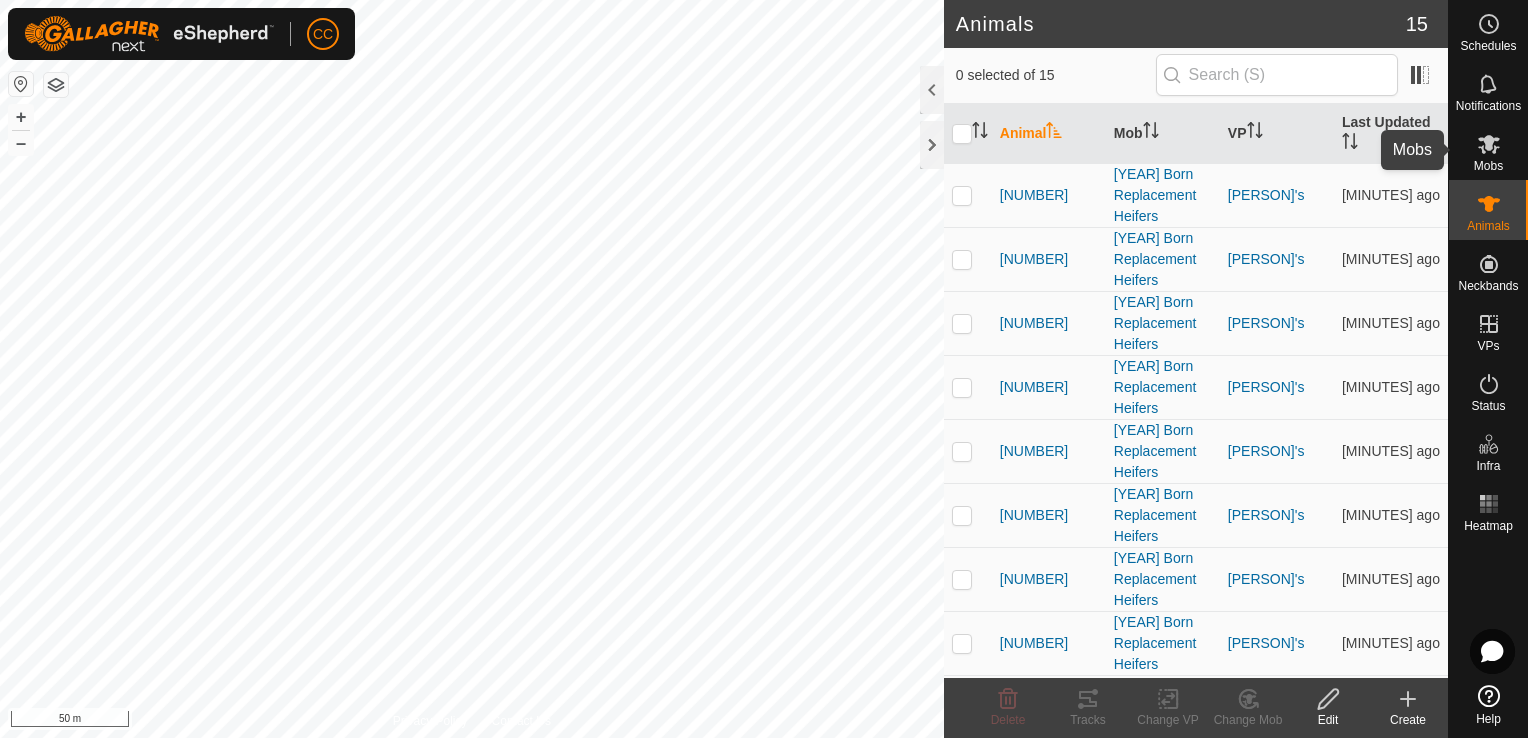 click on "Mobs" at bounding box center [1488, 166] 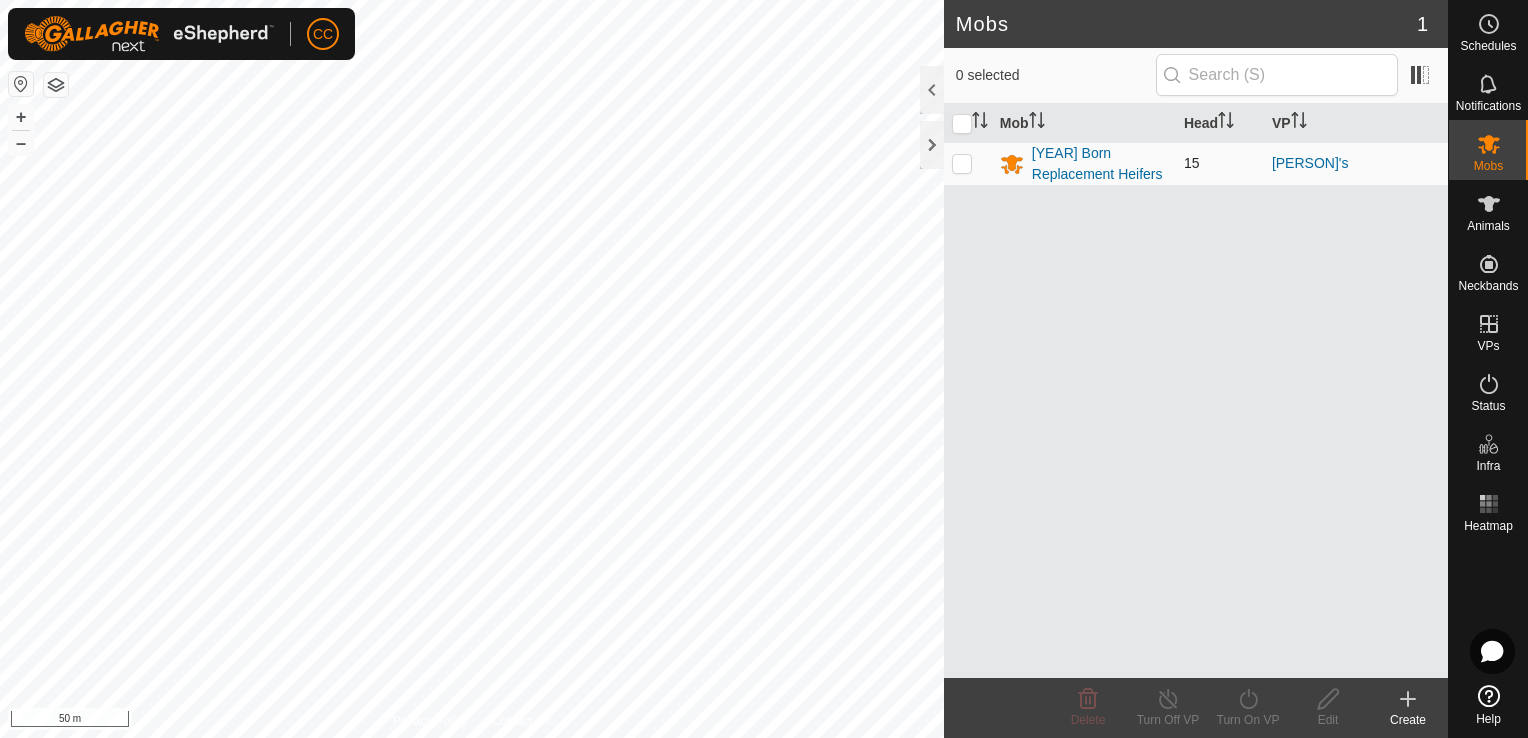 click at bounding box center [962, 163] 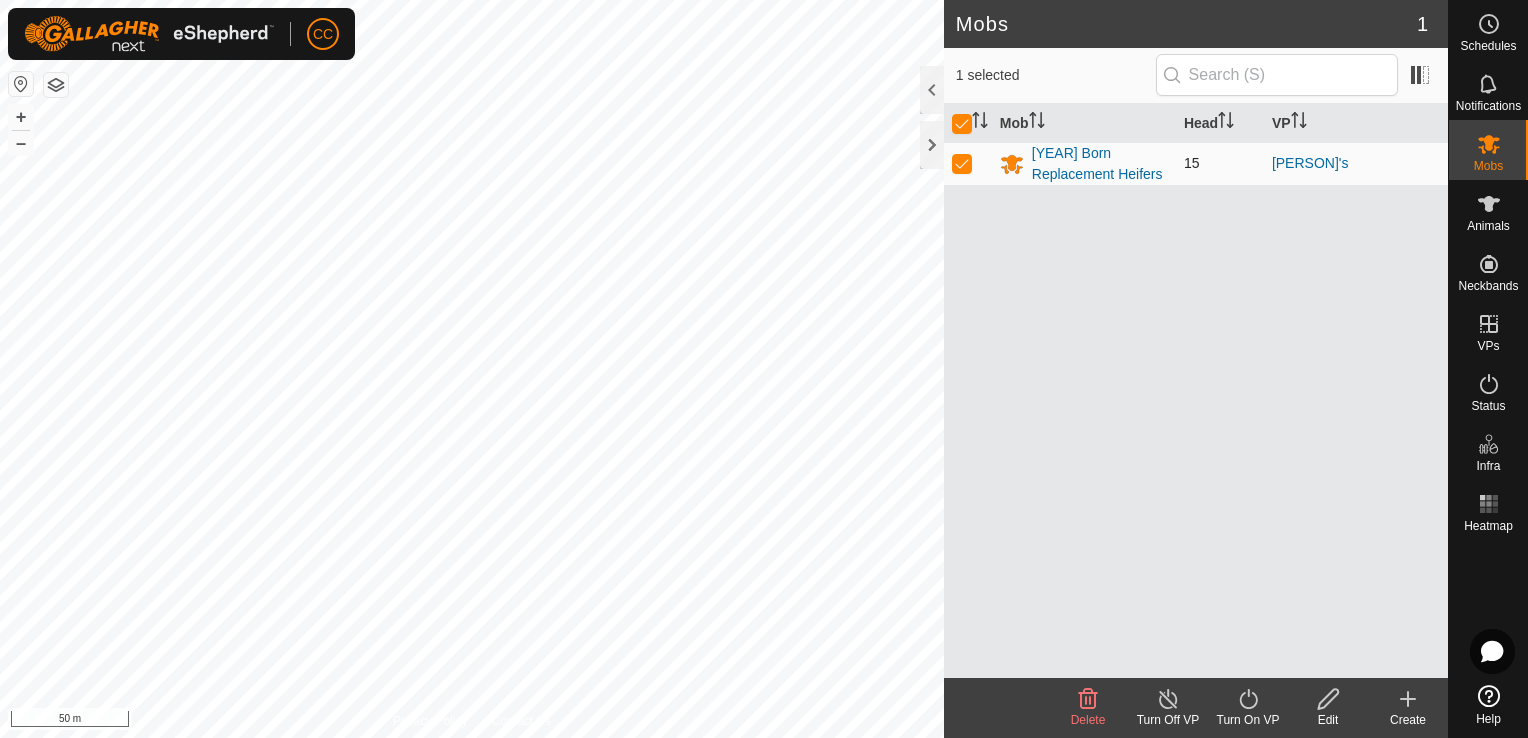 checkbox on "true" 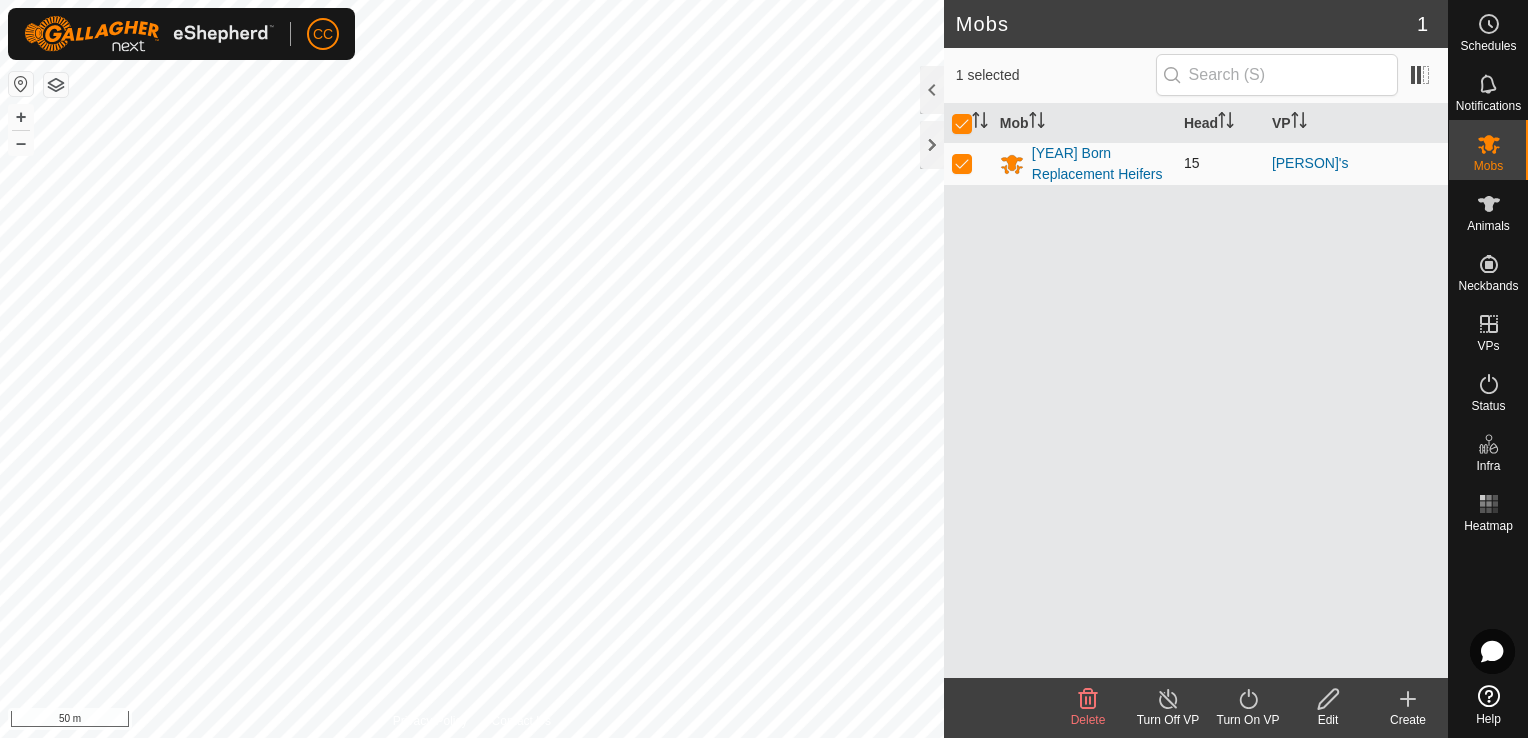 checkbox on "true" 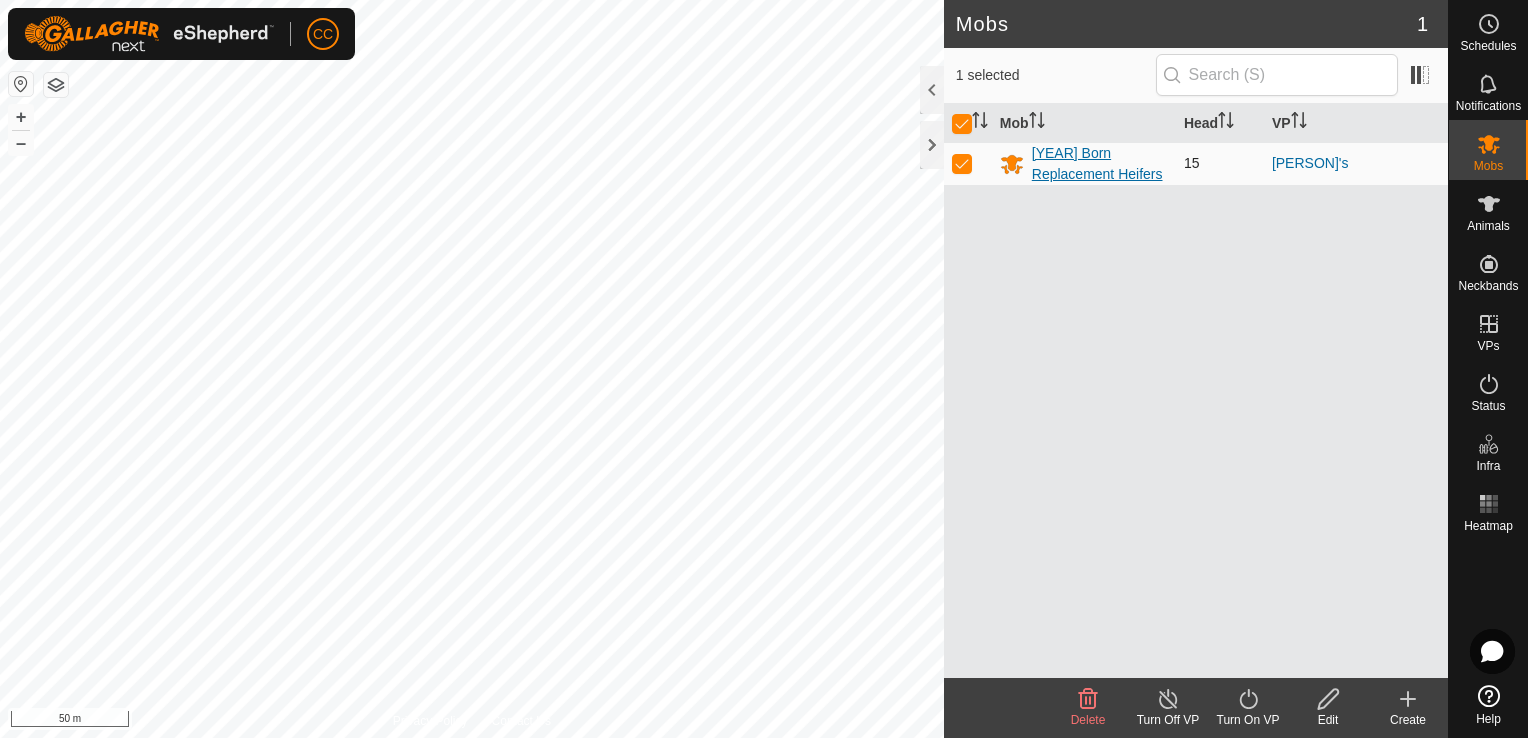 click on "[YEAR] Born Replacement Heifers" at bounding box center [1100, 164] 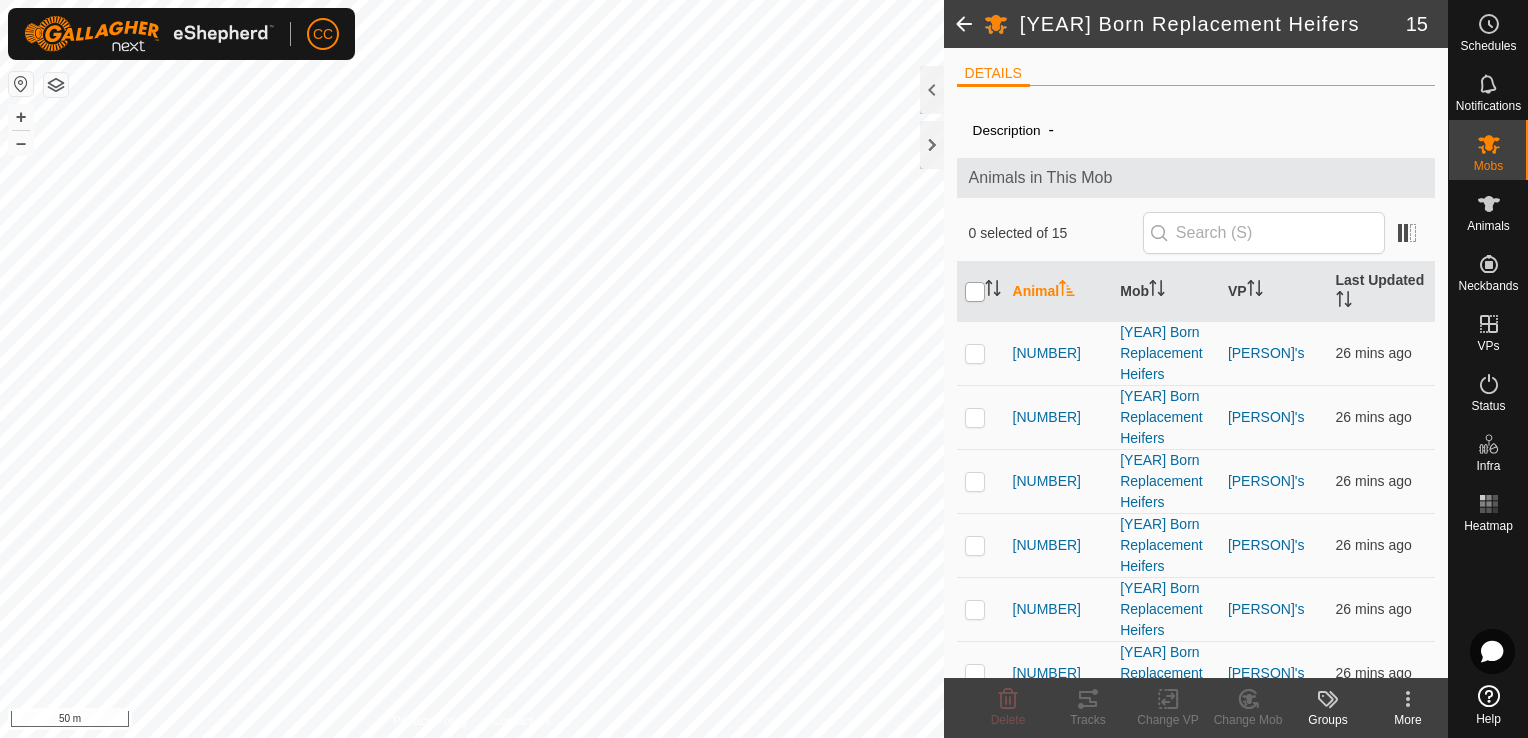 click at bounding box center [975, 292] 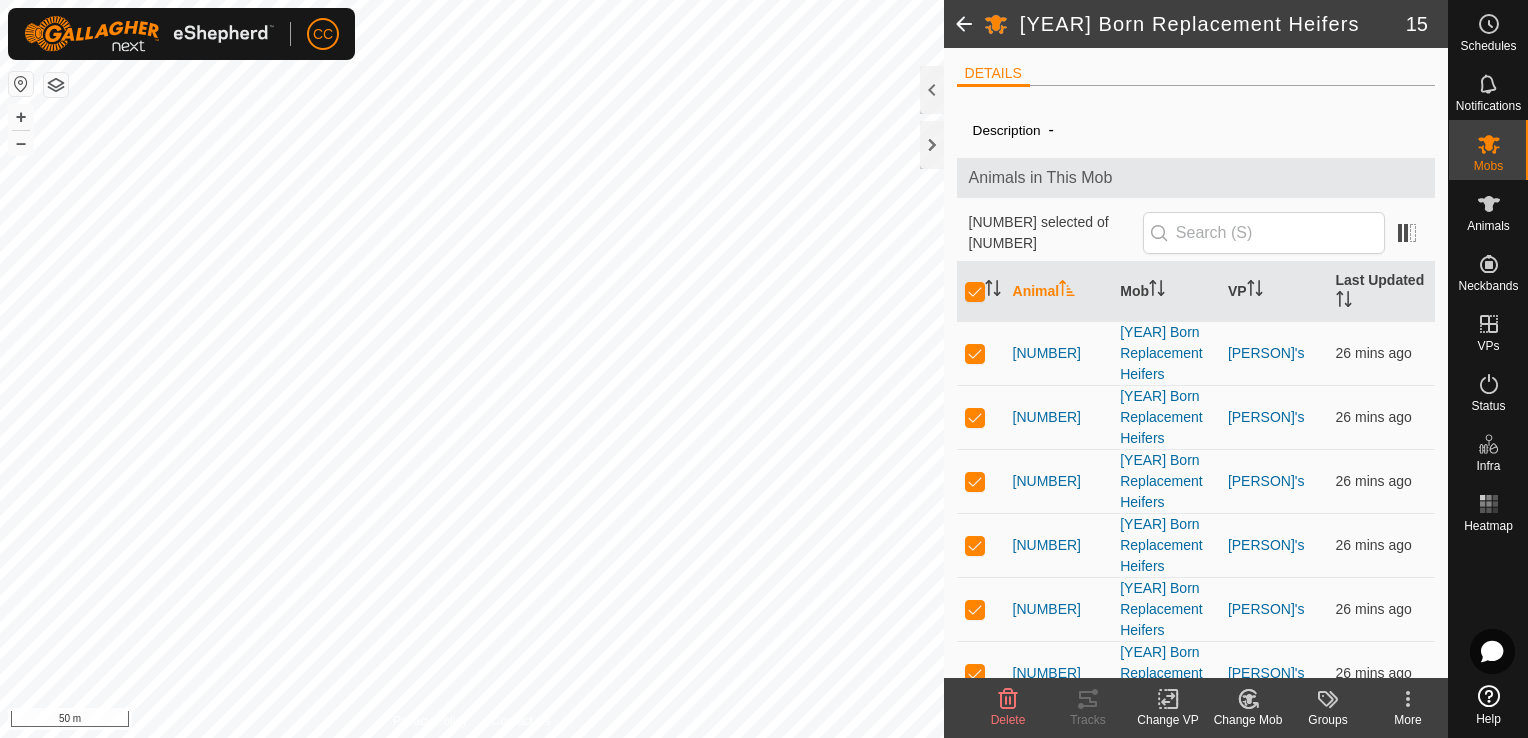 click 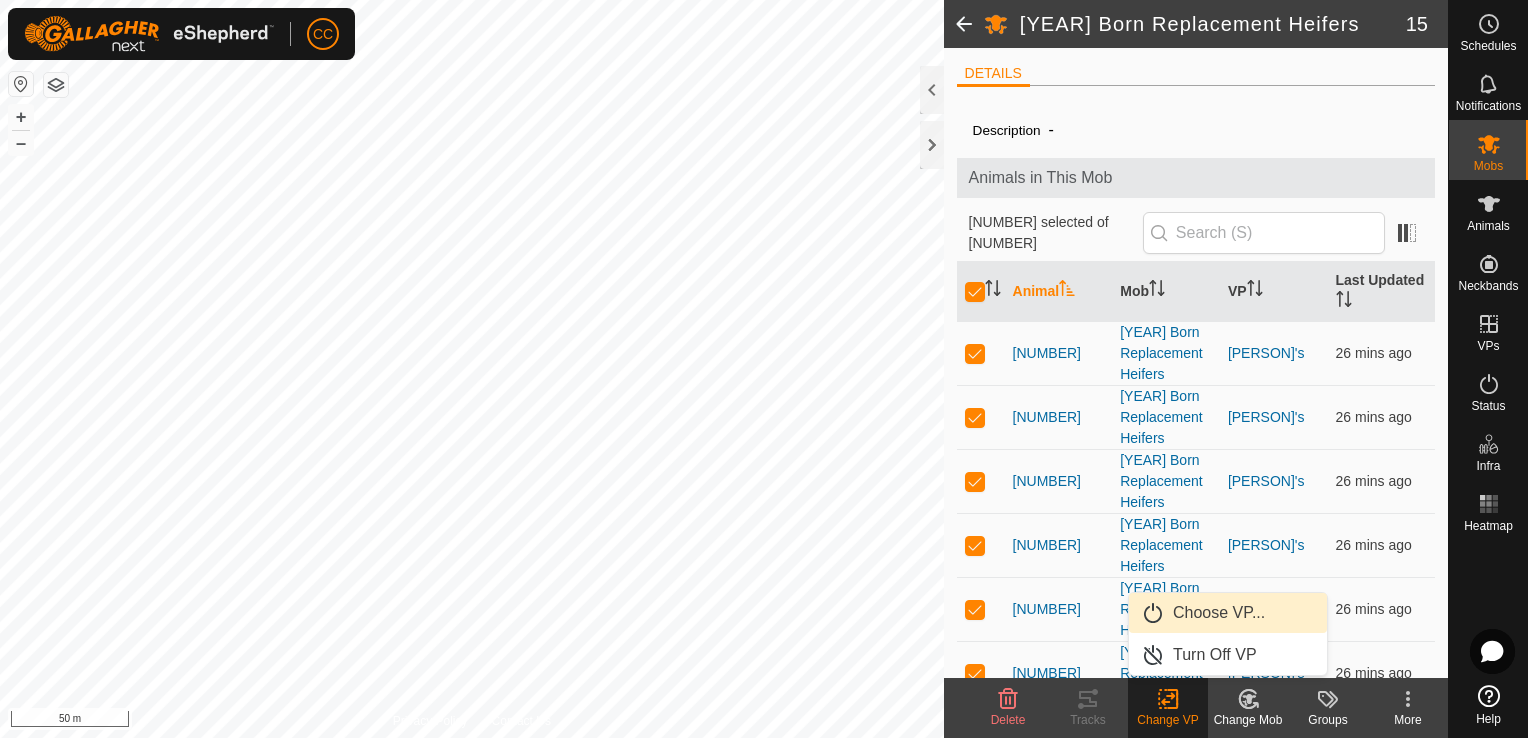 click on "Choose VP..." at bounding box center [1228, 613] 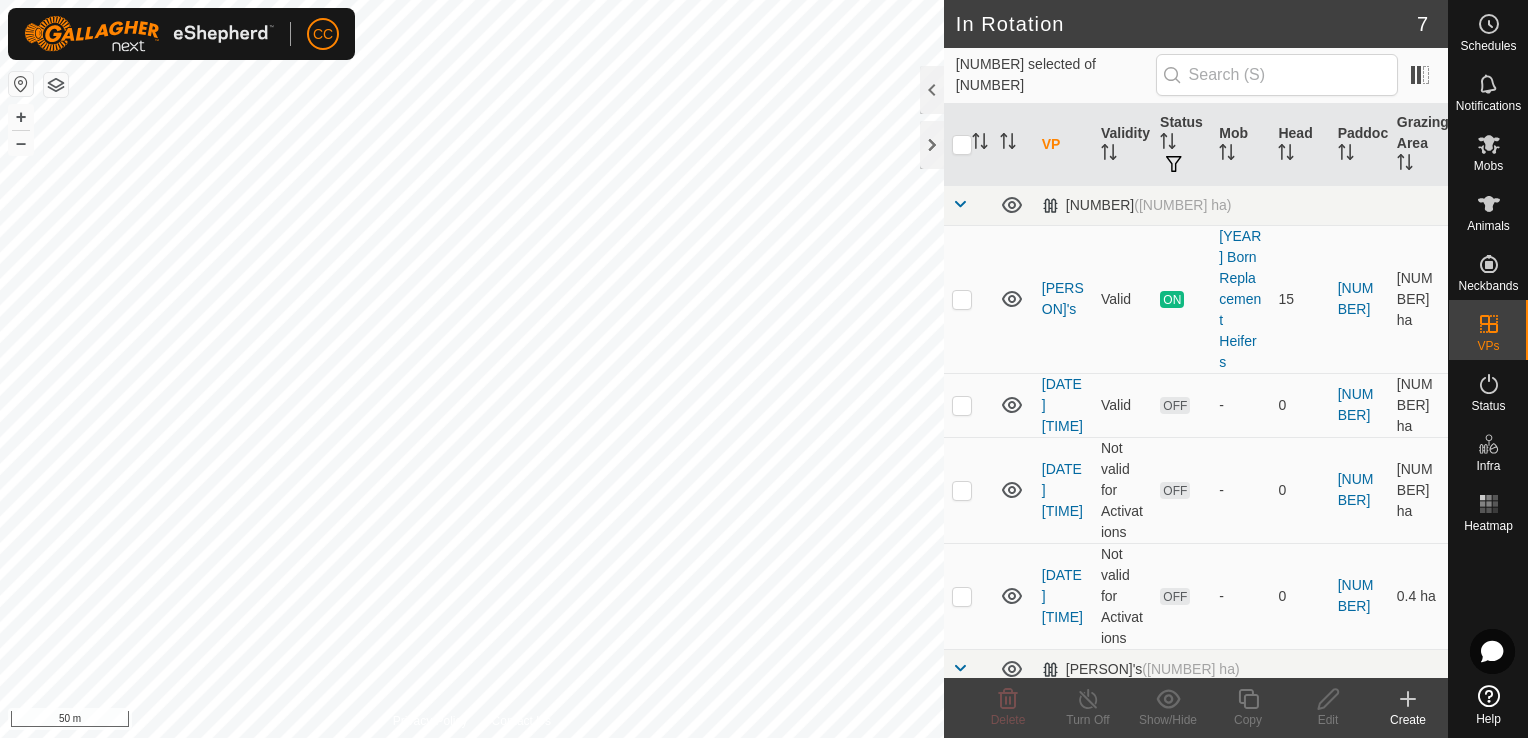checkbox on "true" 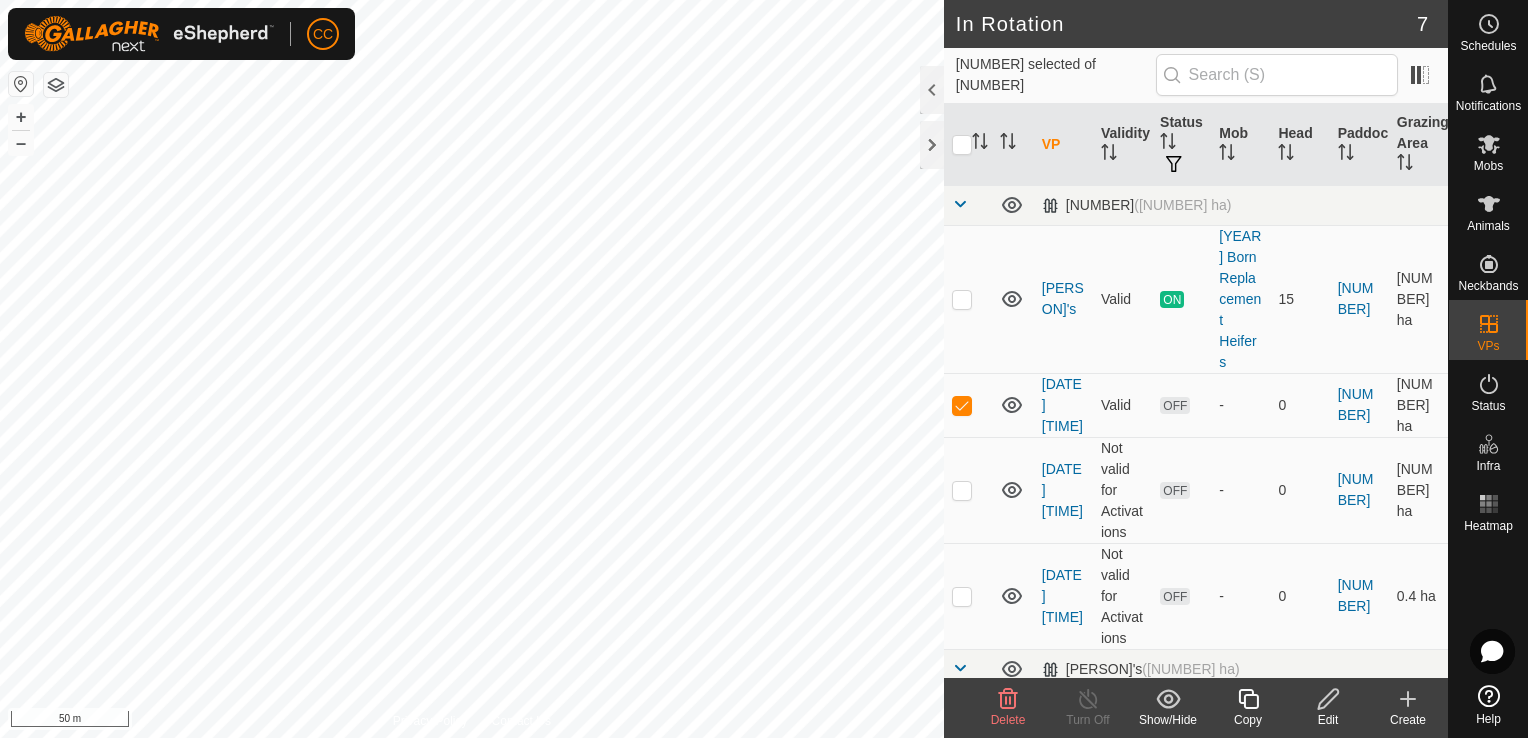 click 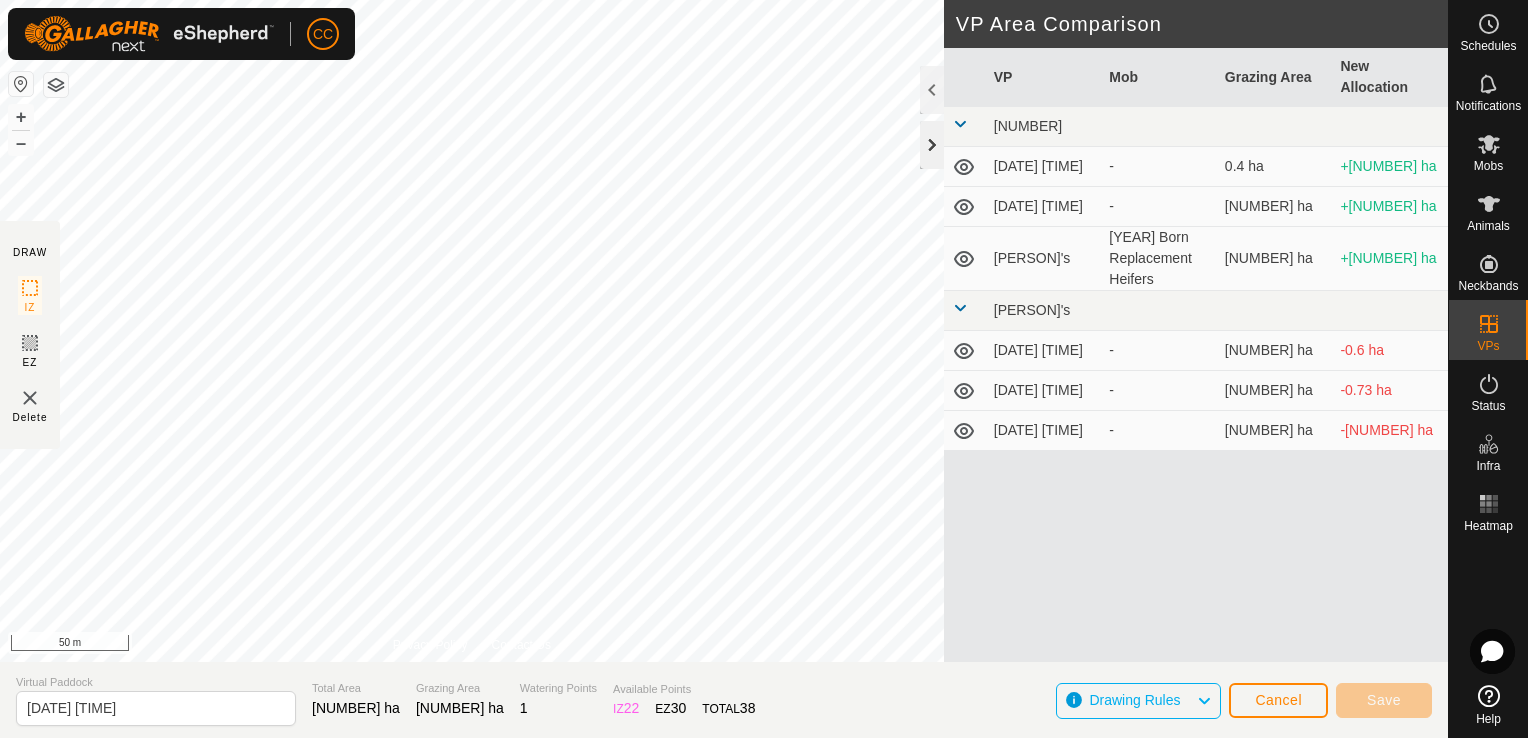 click 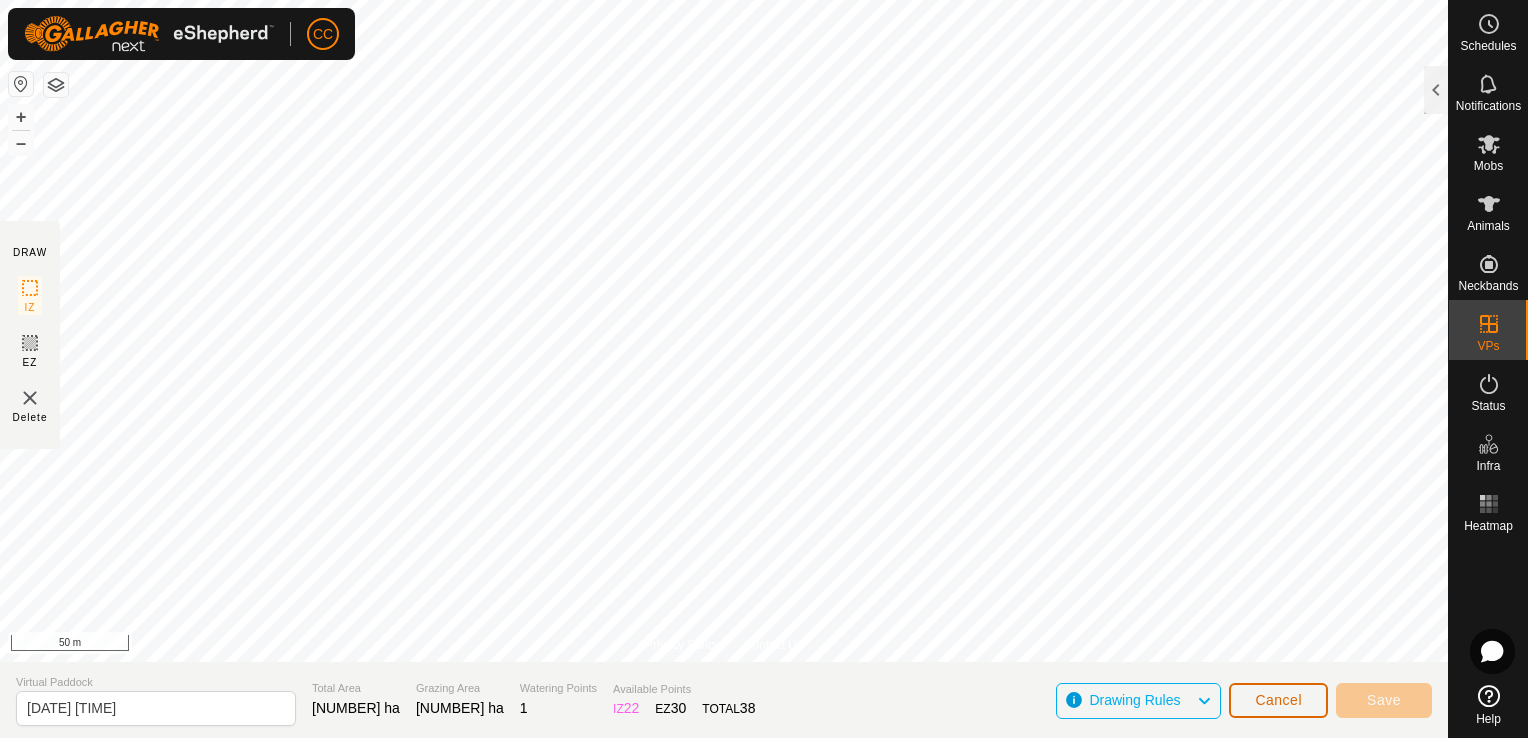 click on "Cancel" 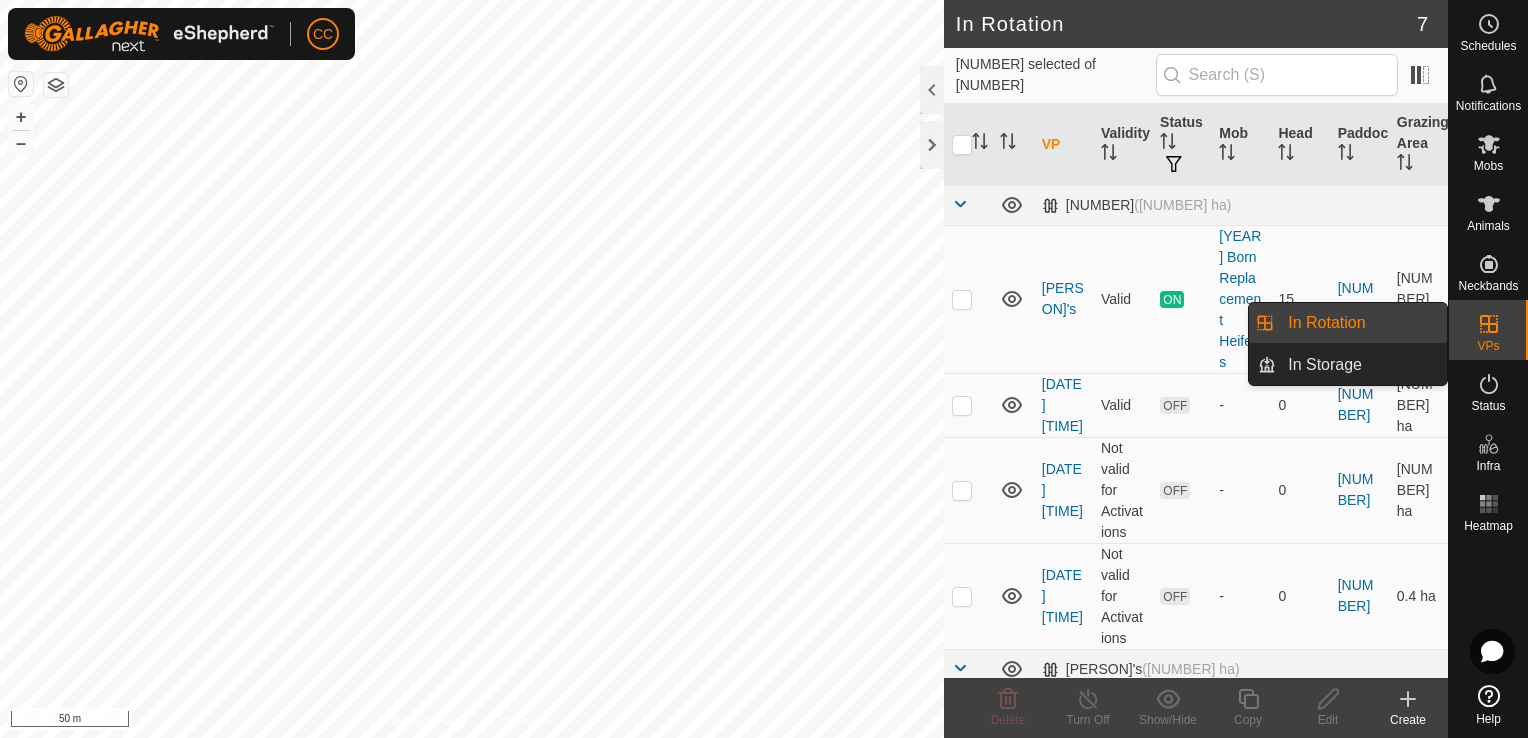 click 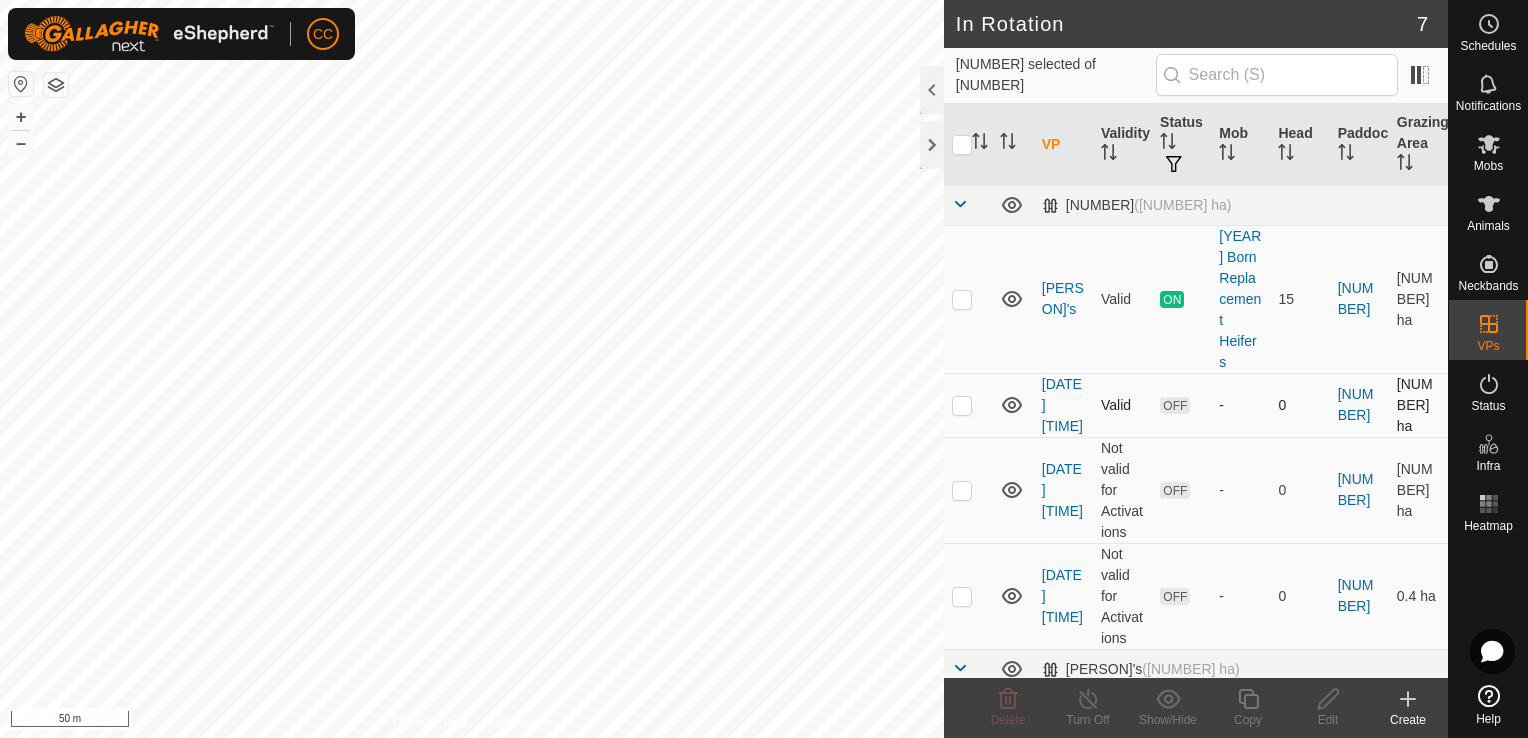 click at bounding box center (962, 405) 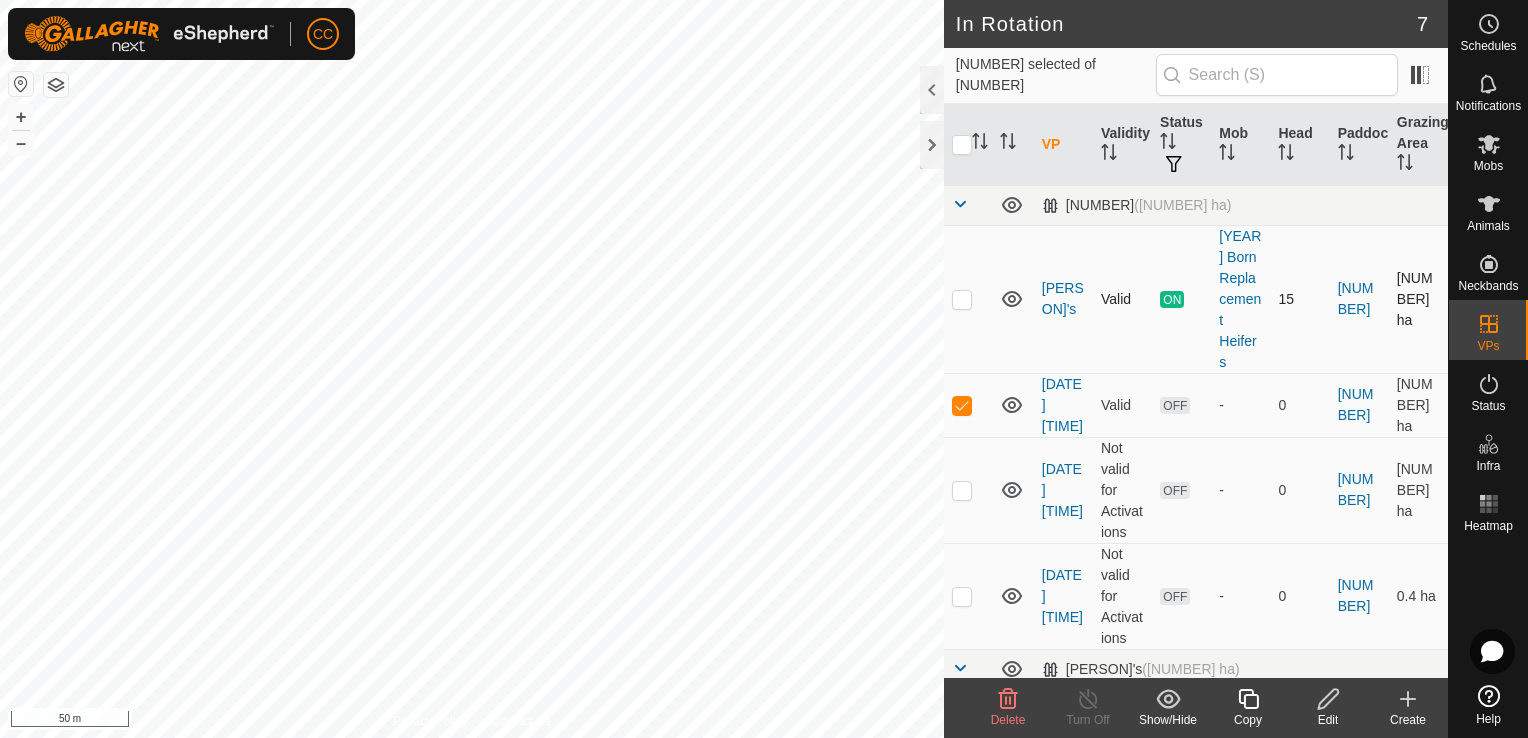 click on "ON" at bounding box center (1172, 299) 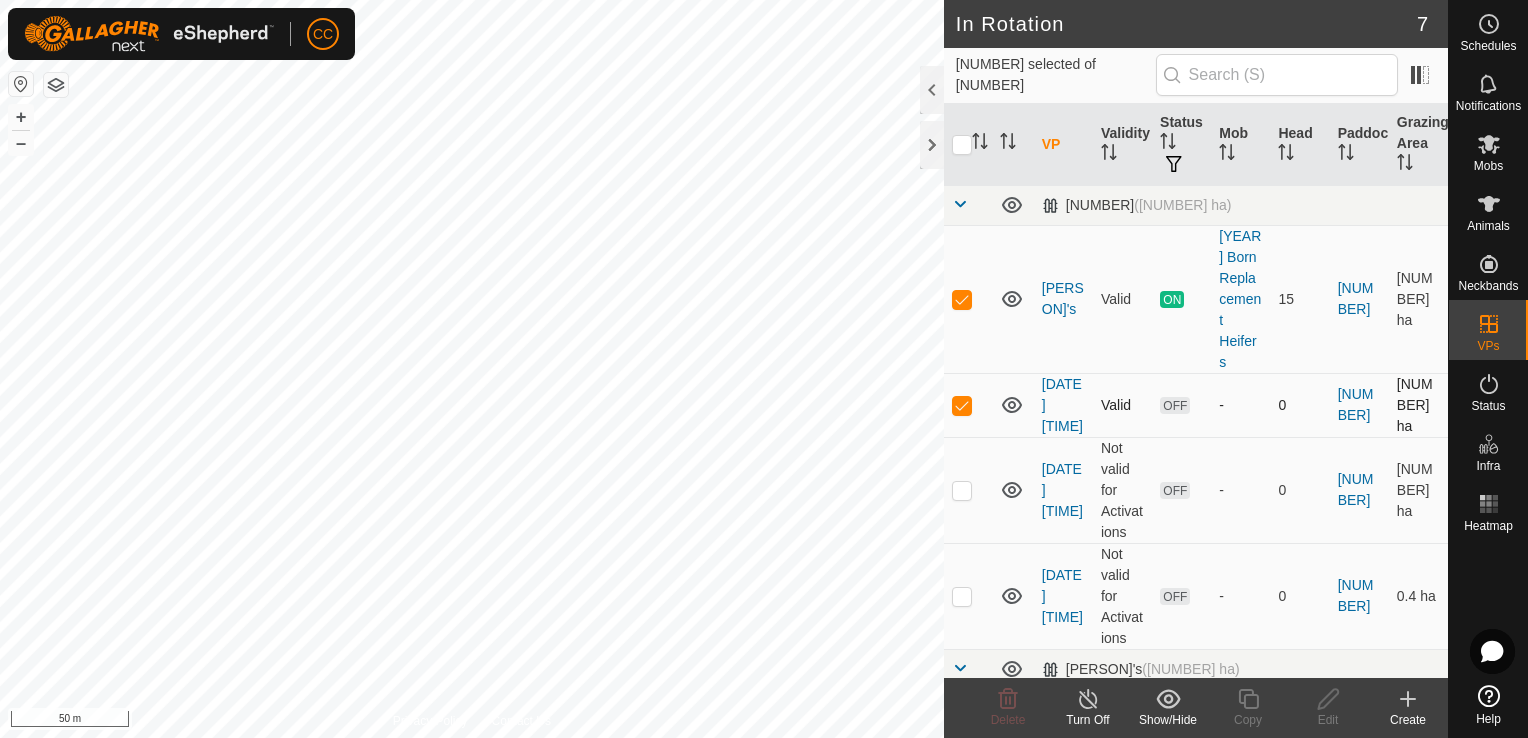 click at bounding box center [962, 405] 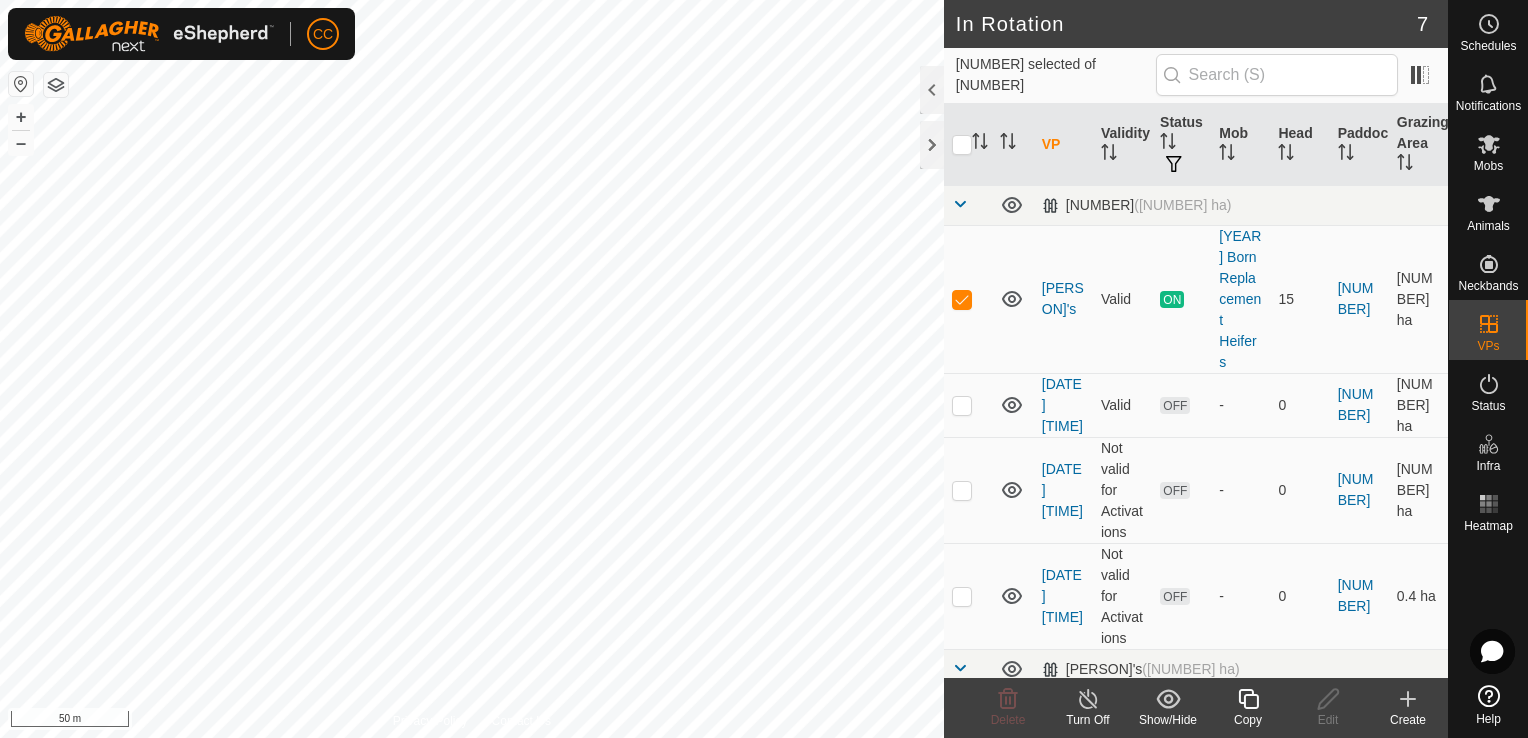 click 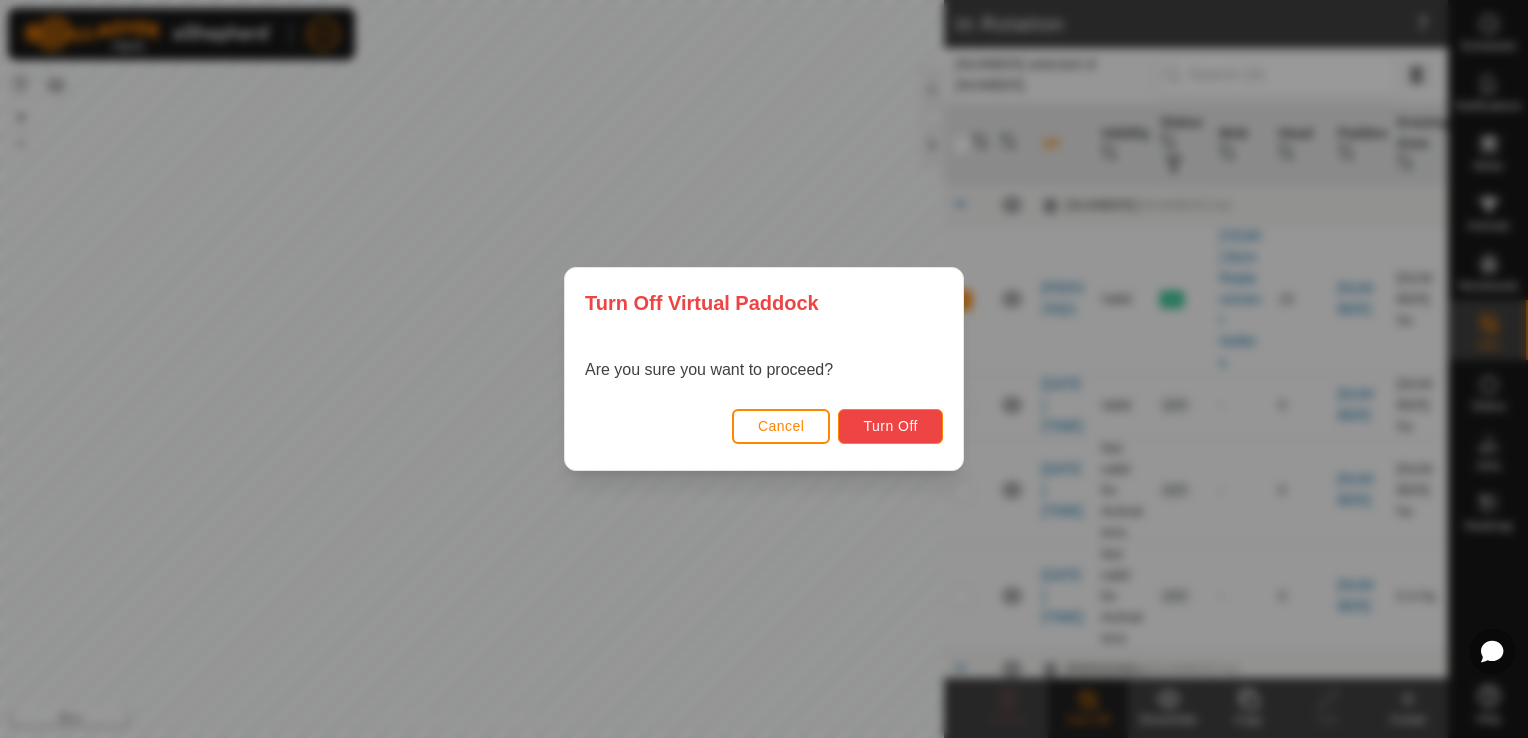 click on "Turn Off" at bounding box center [890, 426] 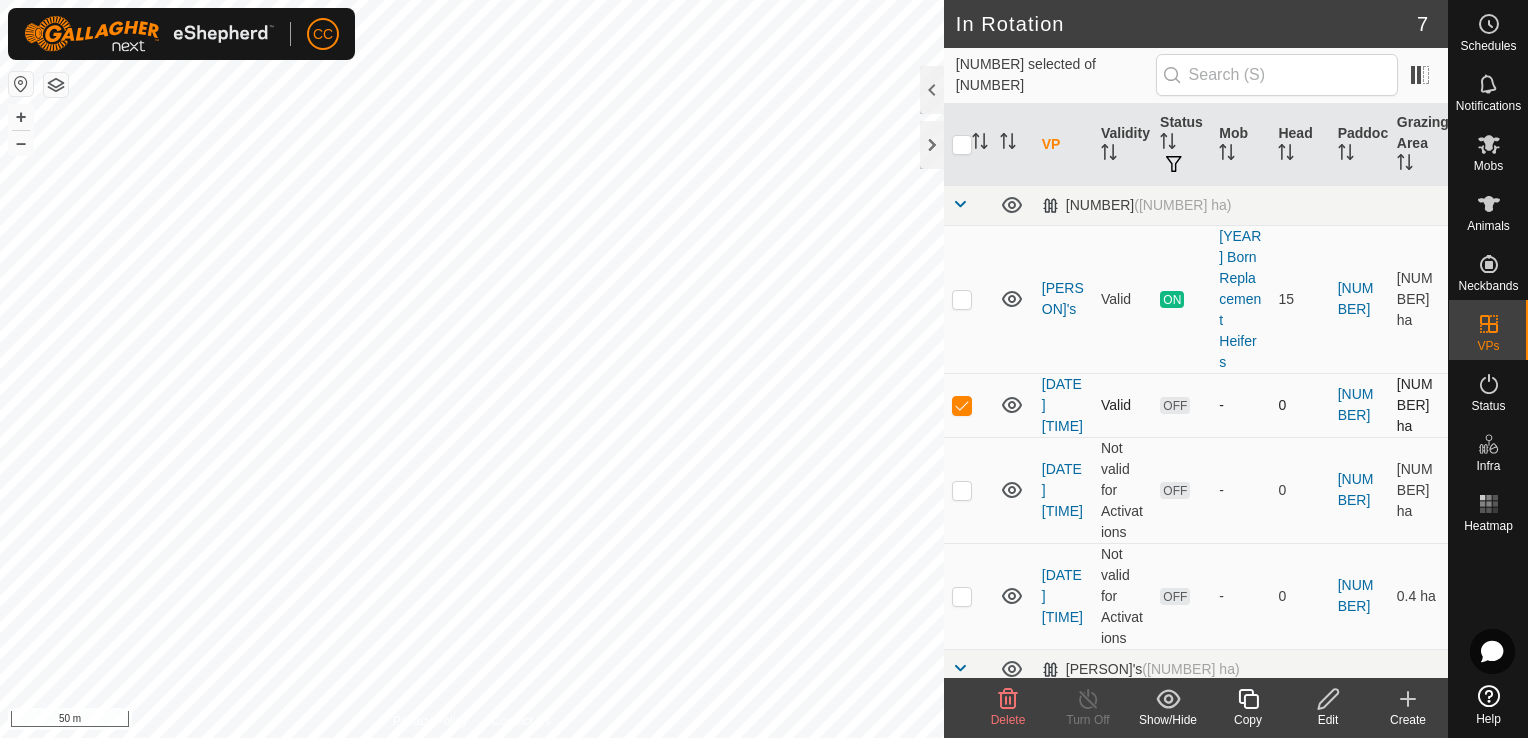 click on "OFF" at bounding box center [1175, 405] 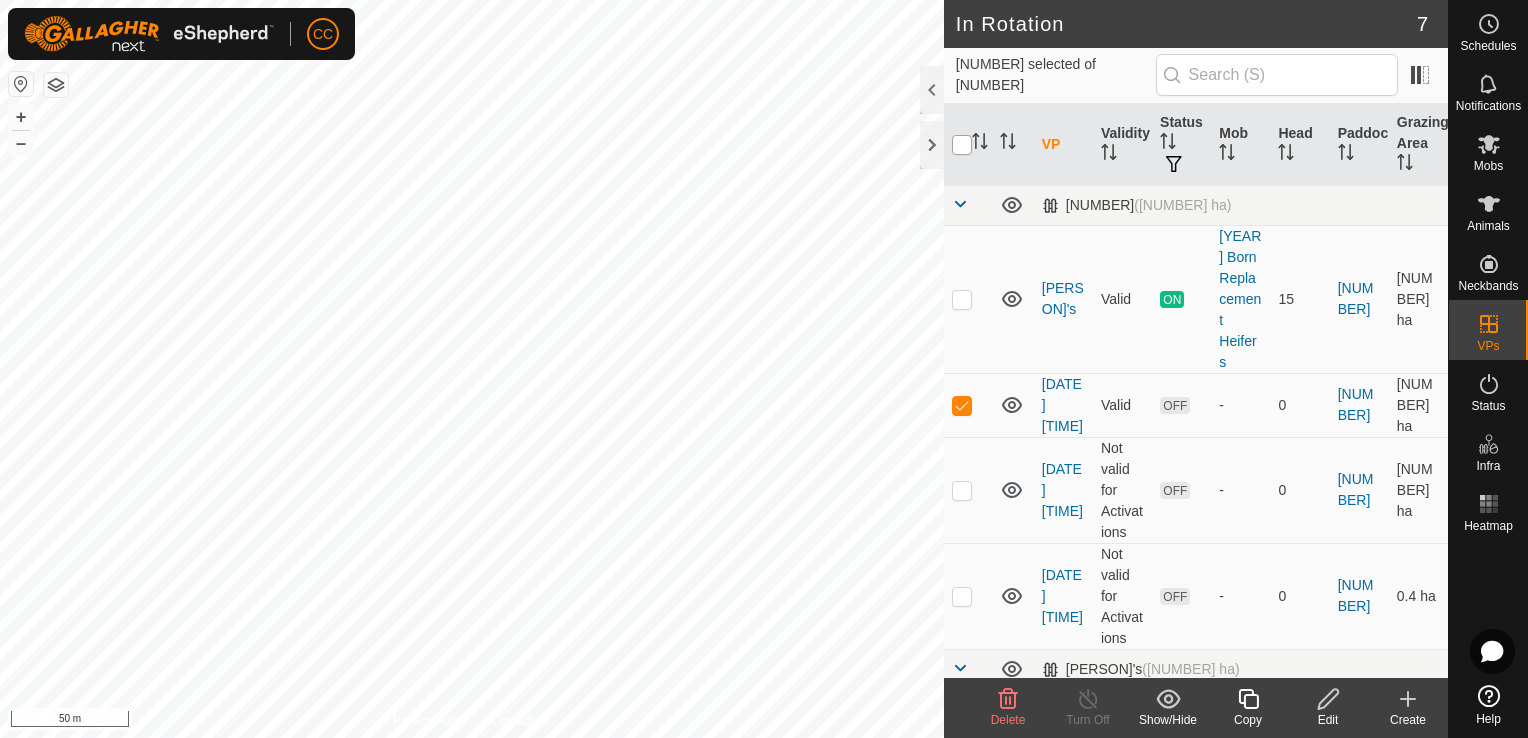 click at bounding box center [962, 145] 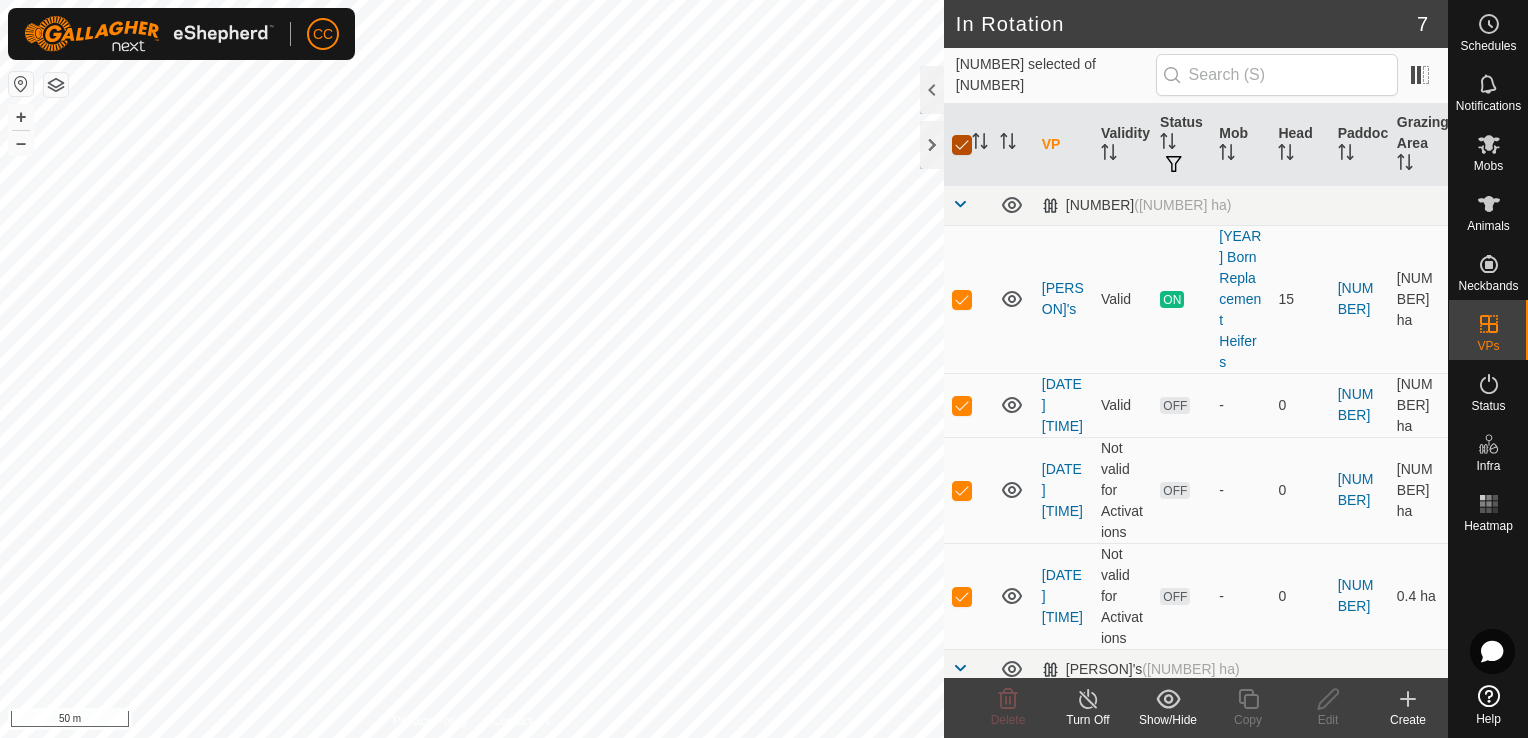click at bounding box center (962, 145) 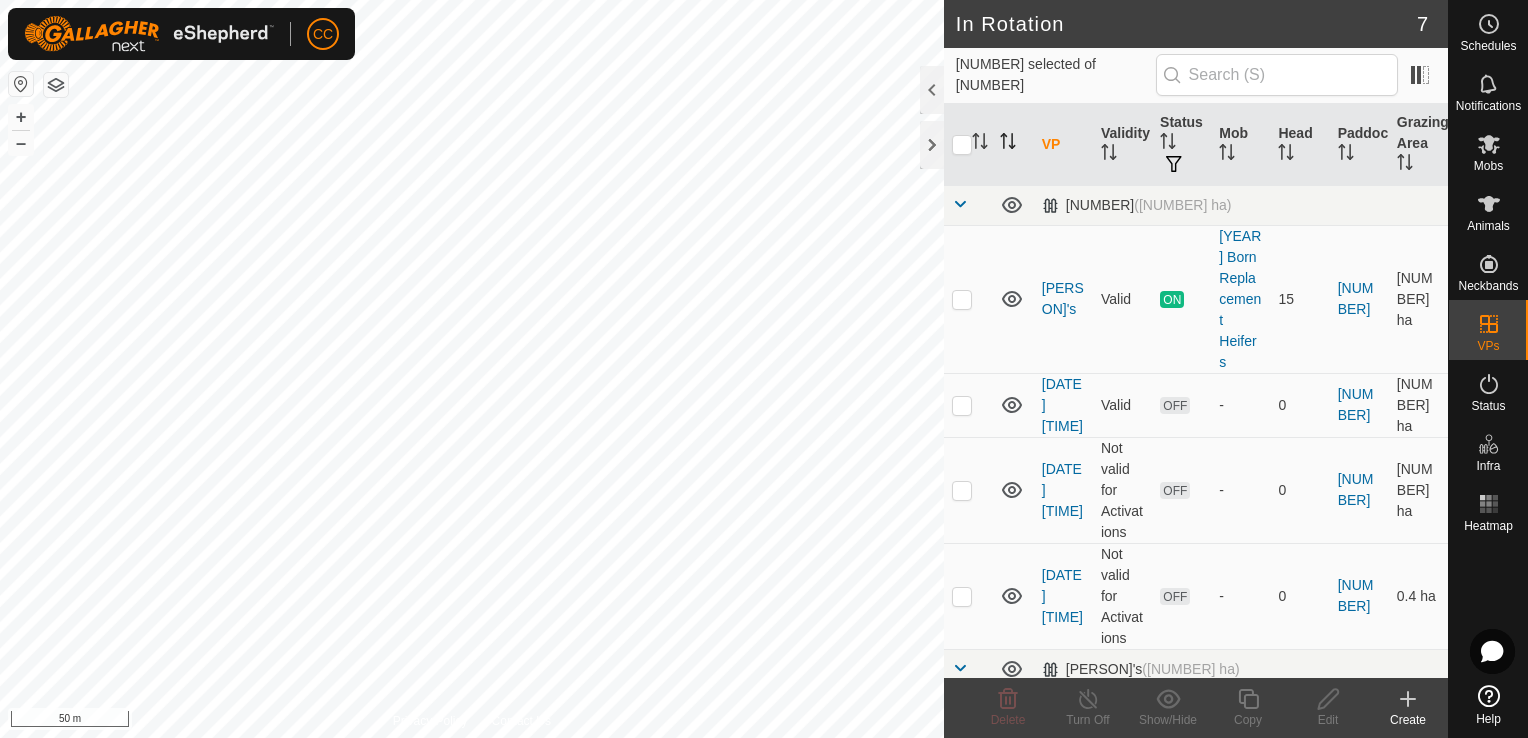click 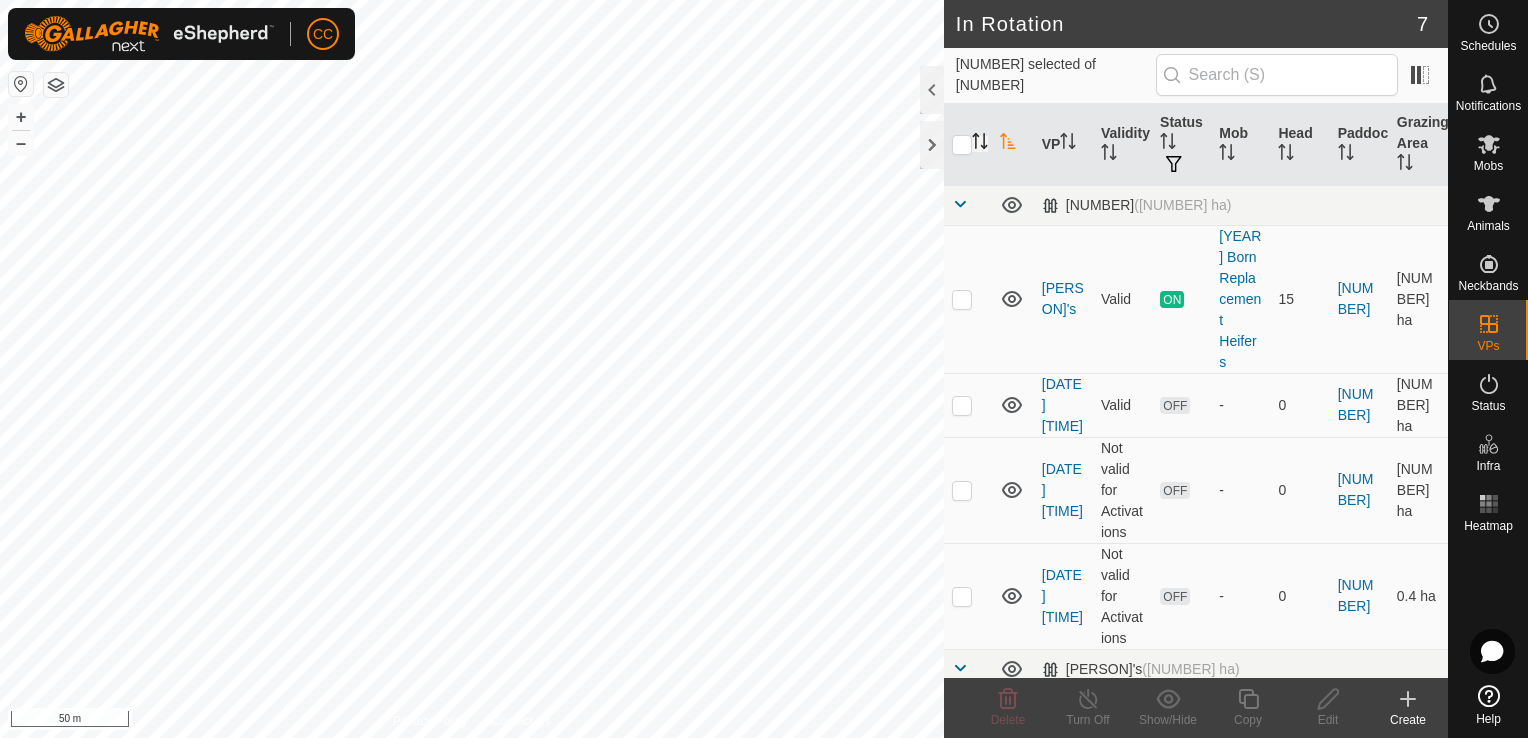 click 